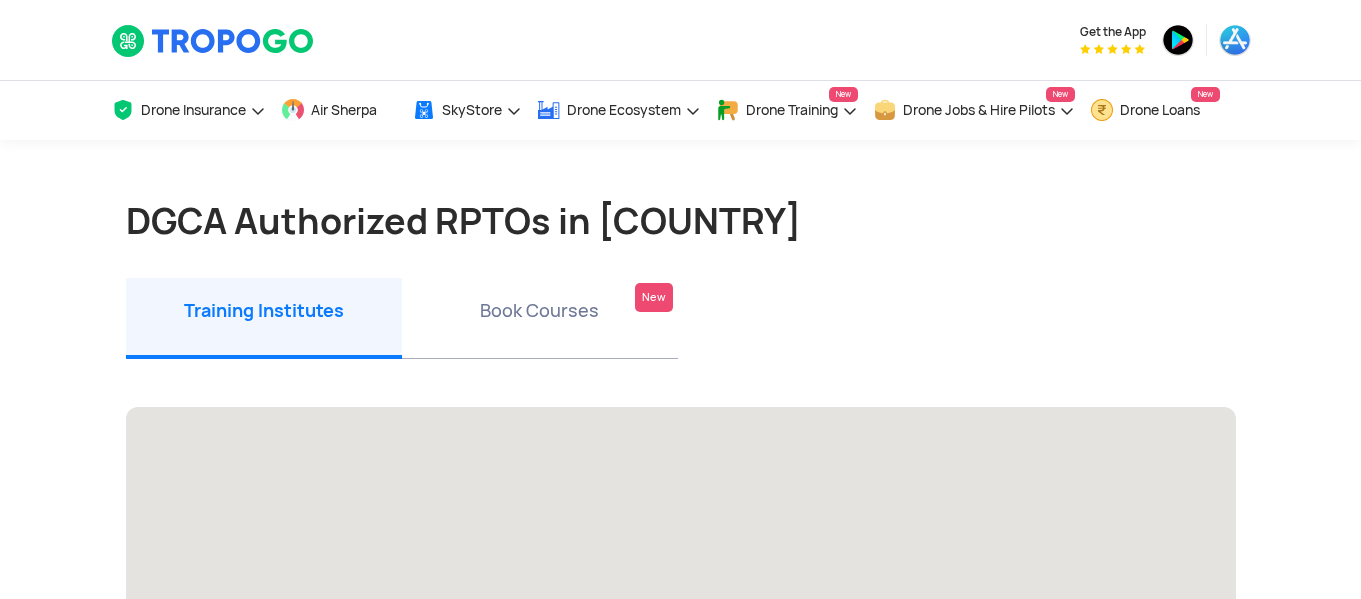 scroll, scrollTop: 0, scrollLeft: 0, axis: both 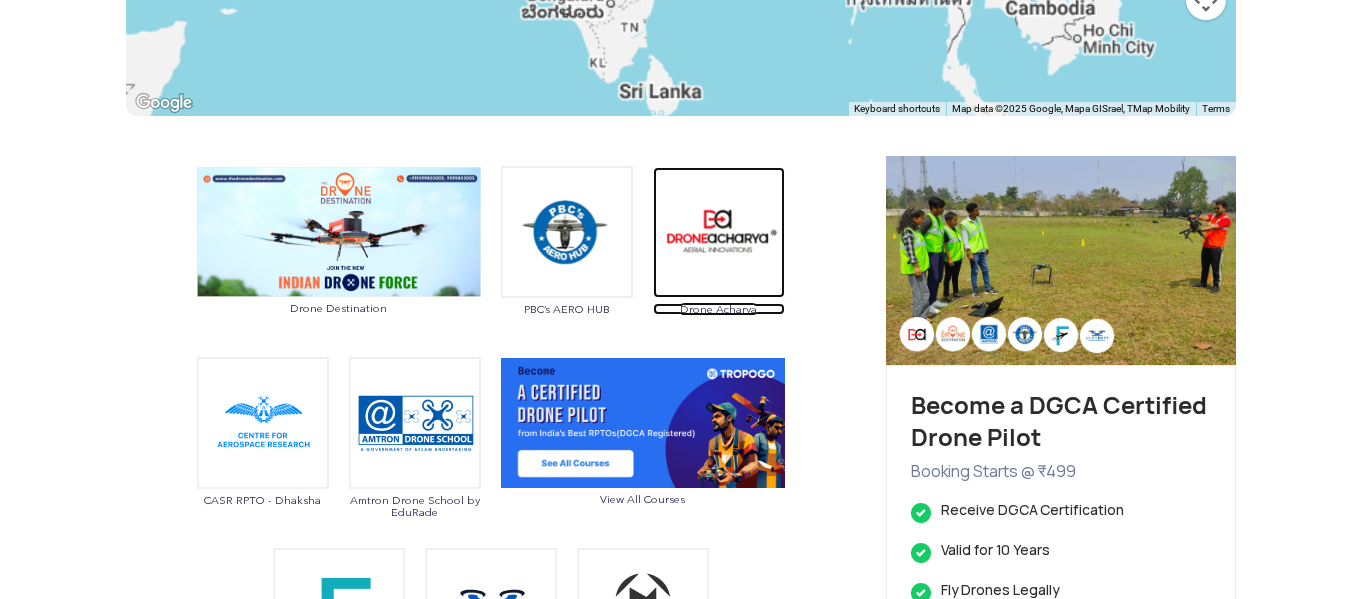 click at bounding box center (719, 232) 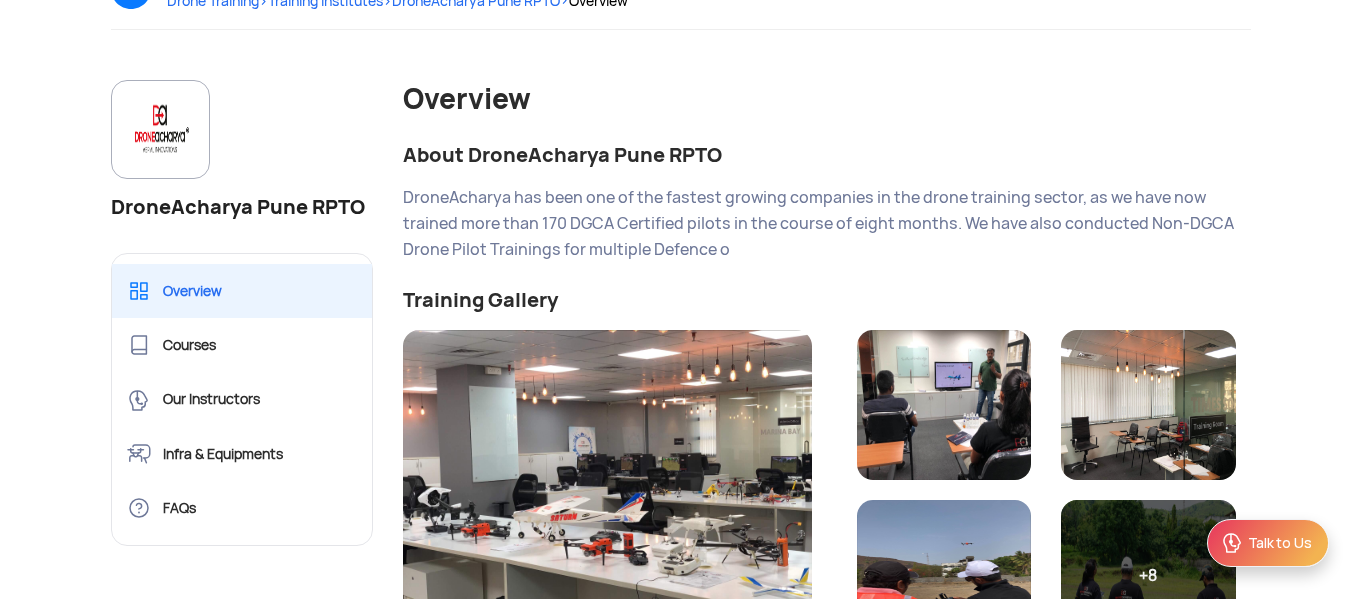 scroll, scrollTop: 277, scrollLeft: 0, axis: vertical 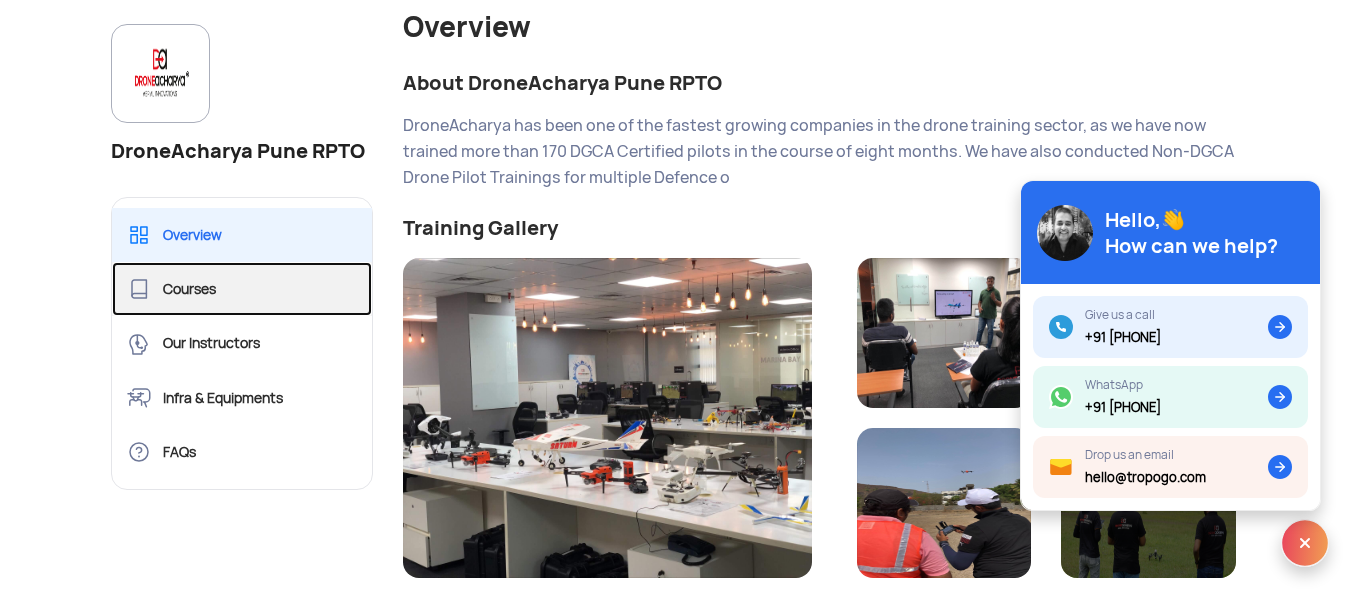 click on "Courses" 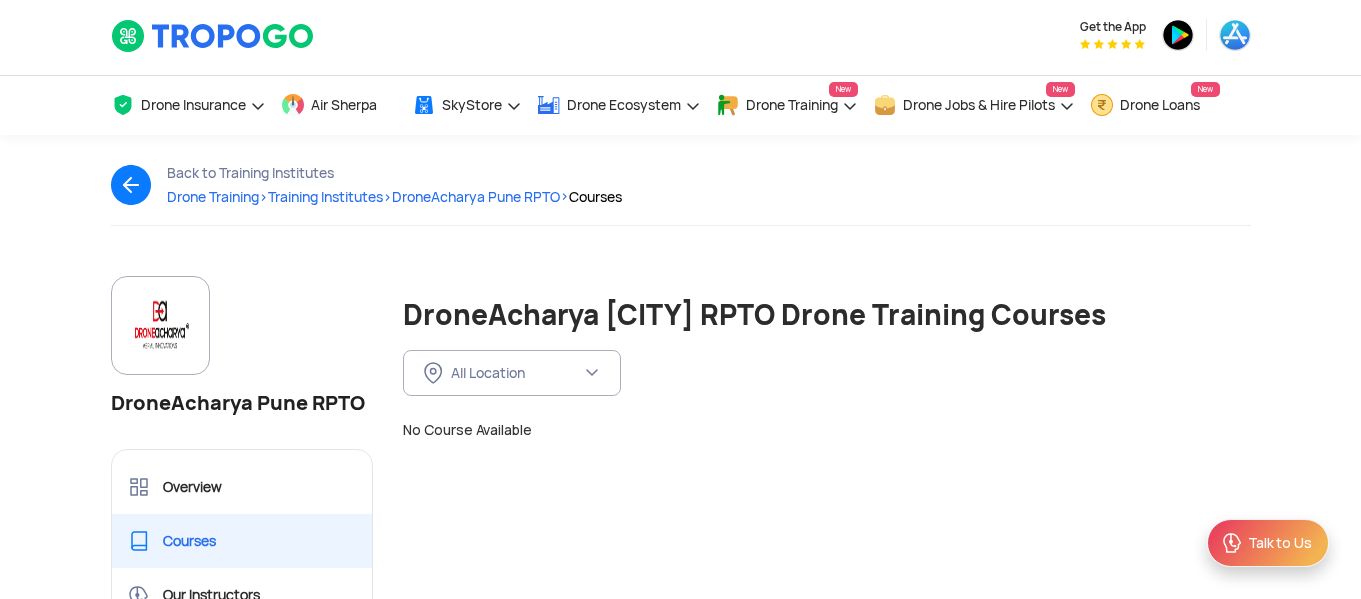 scroll, scrollTop: 0, scrollLeft: 0, axis: both 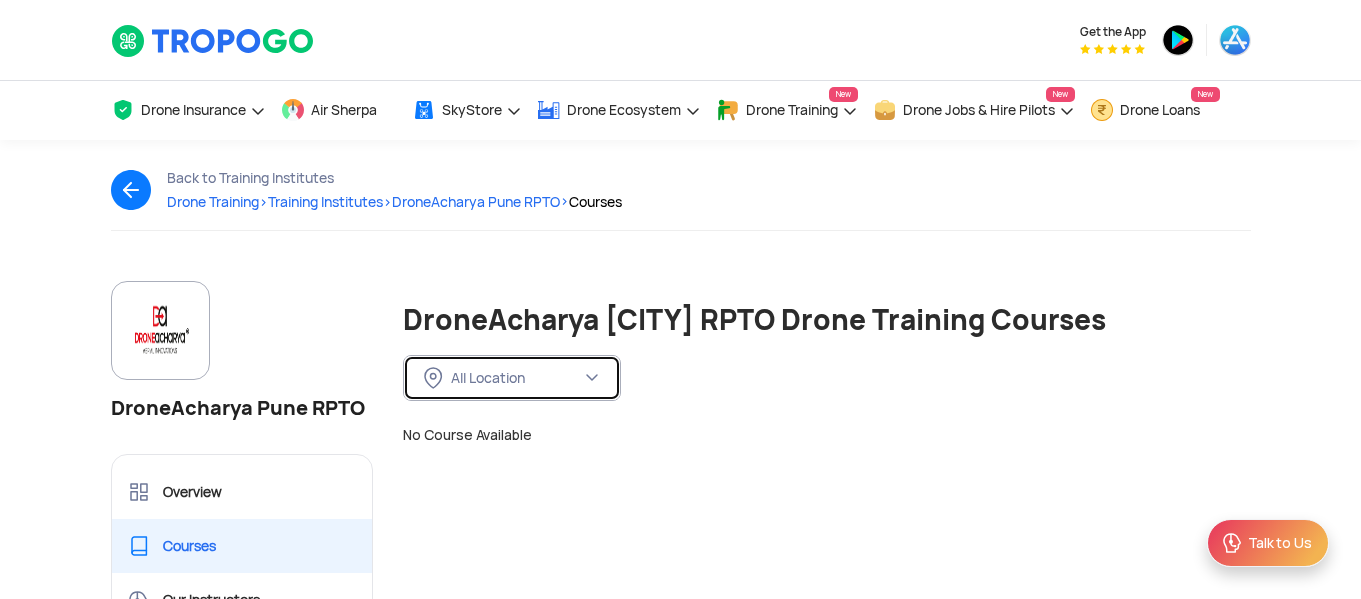 click on "All Location" 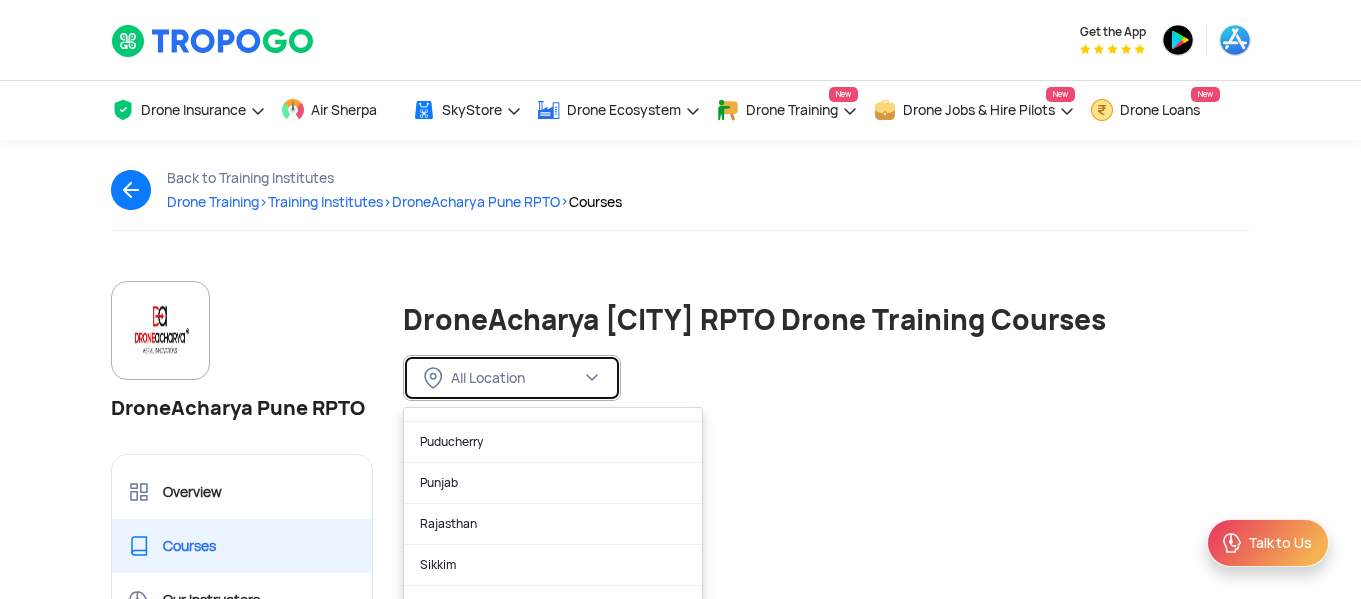 scroll, scrollTop: 1260, scrollLeft: 0, axis: vertical 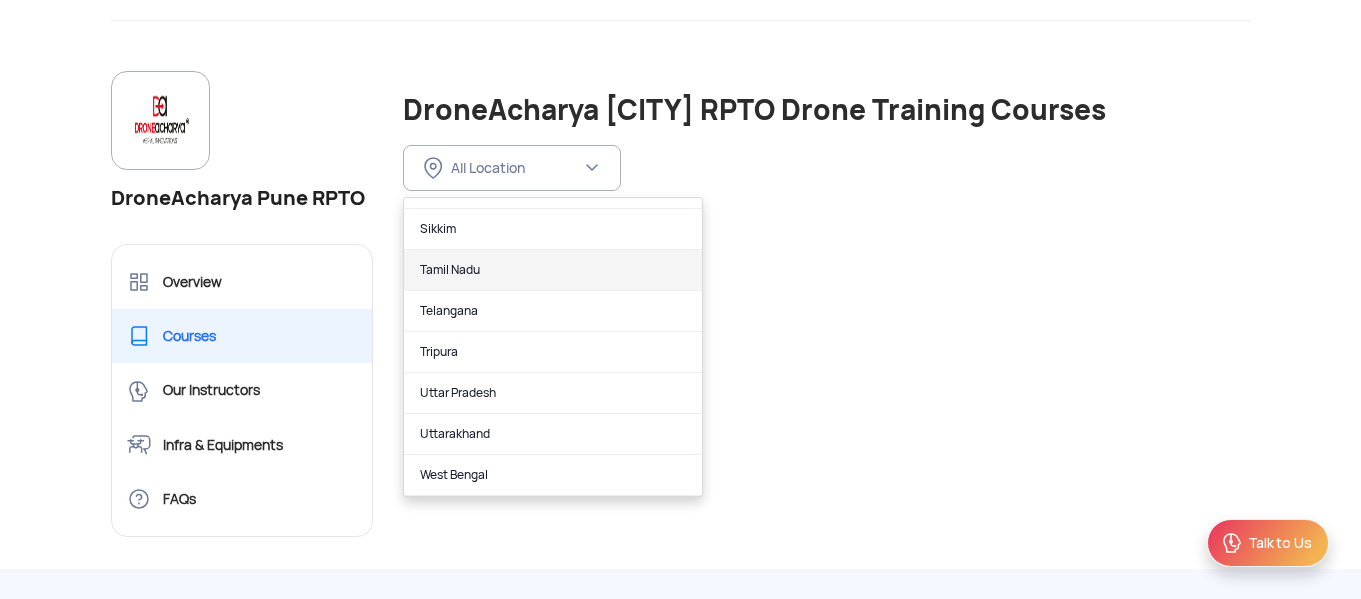 click on "West Bengal" 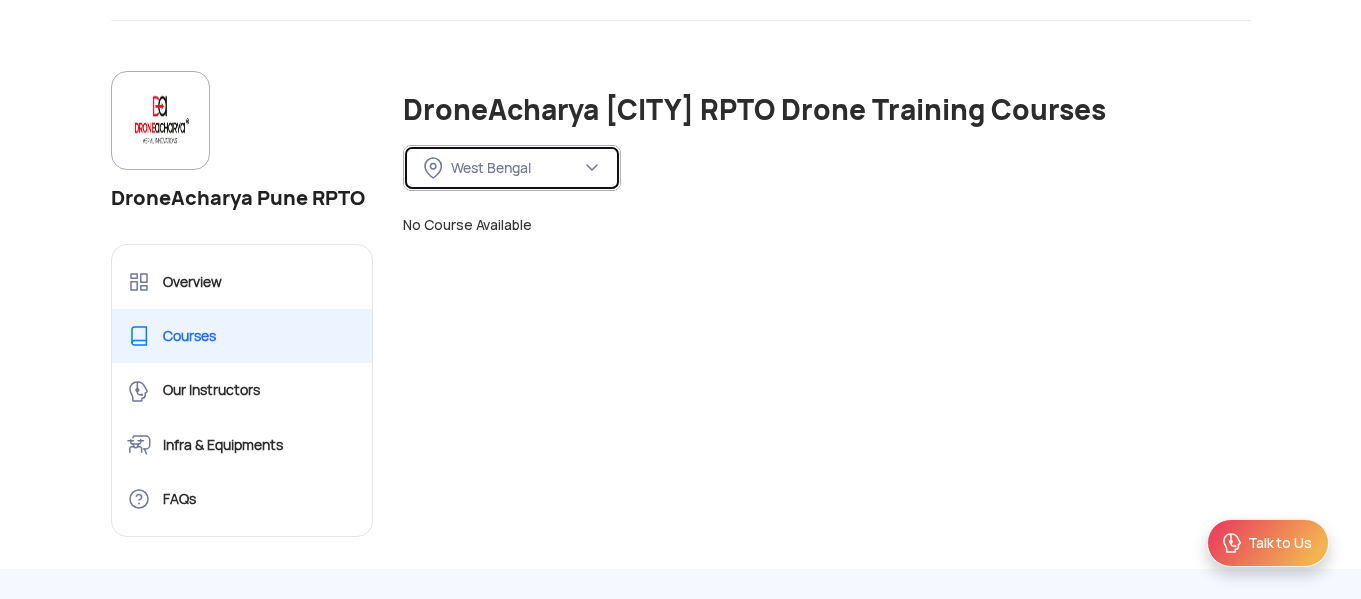click on "West Bengal" 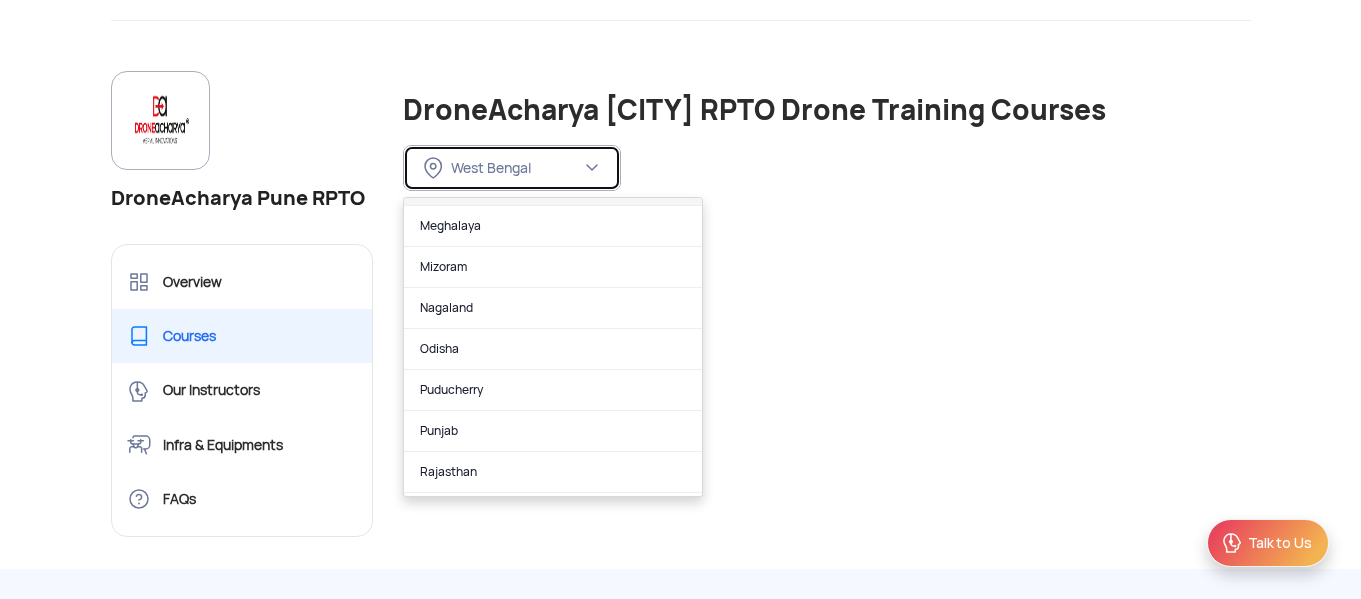 scroll, scrollTop: 968, scrollLeft: 0, axis: vertical 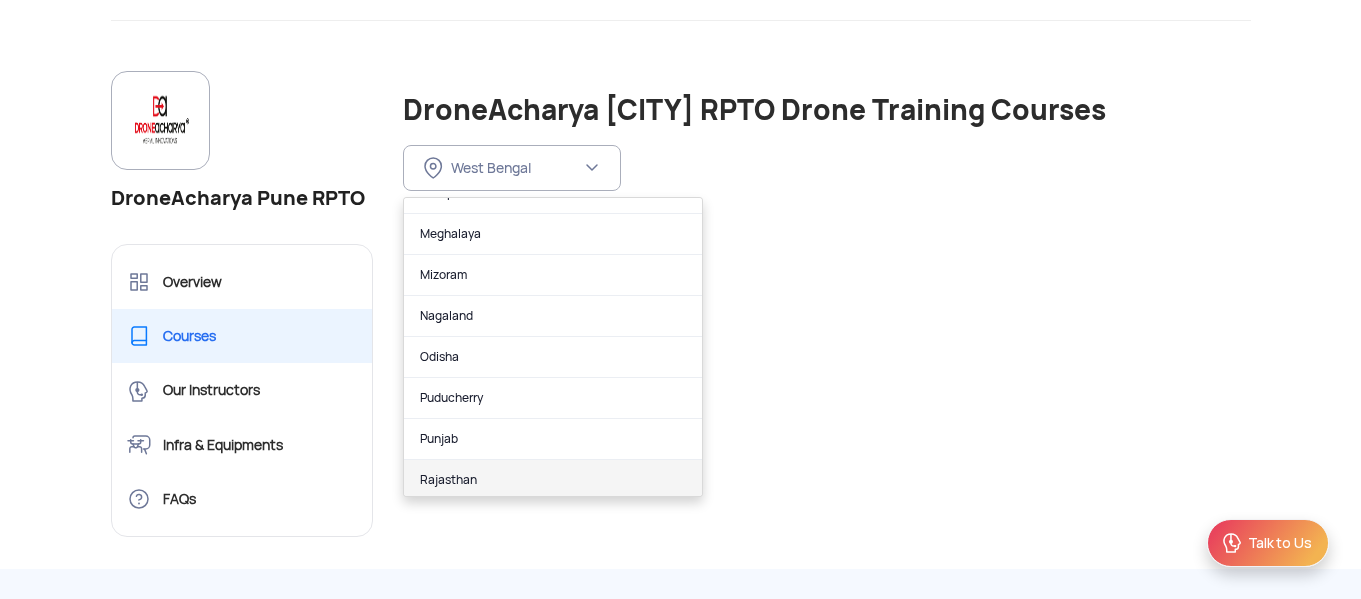click on "Rajasthan" 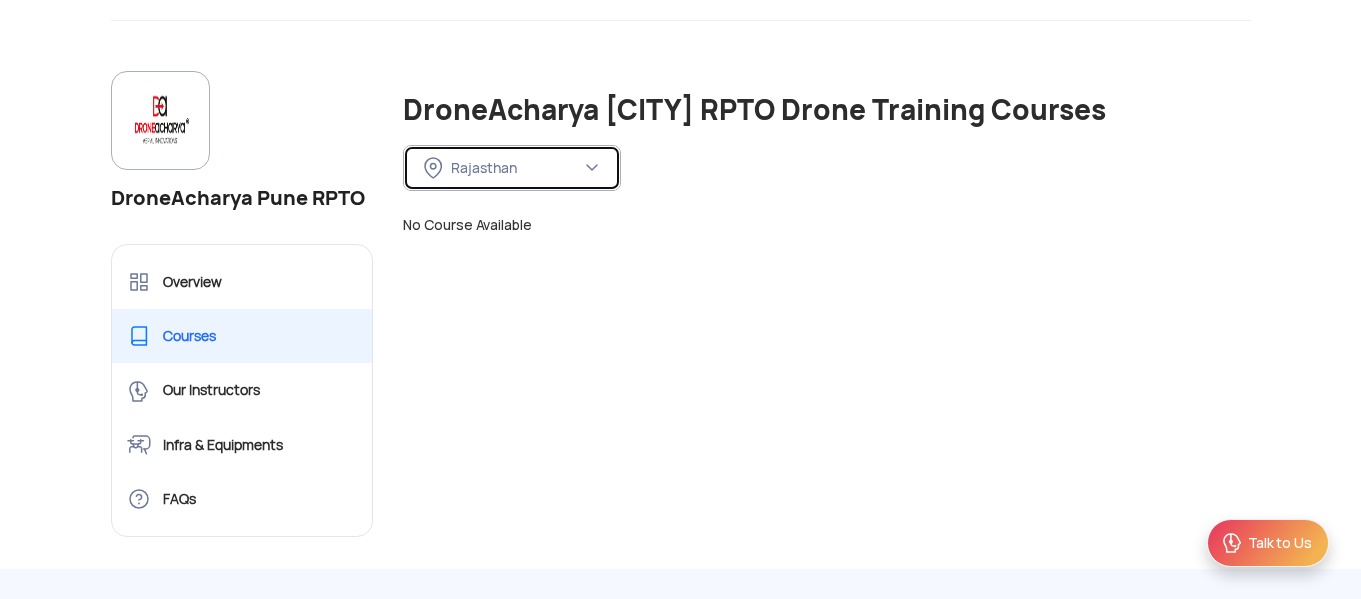 click 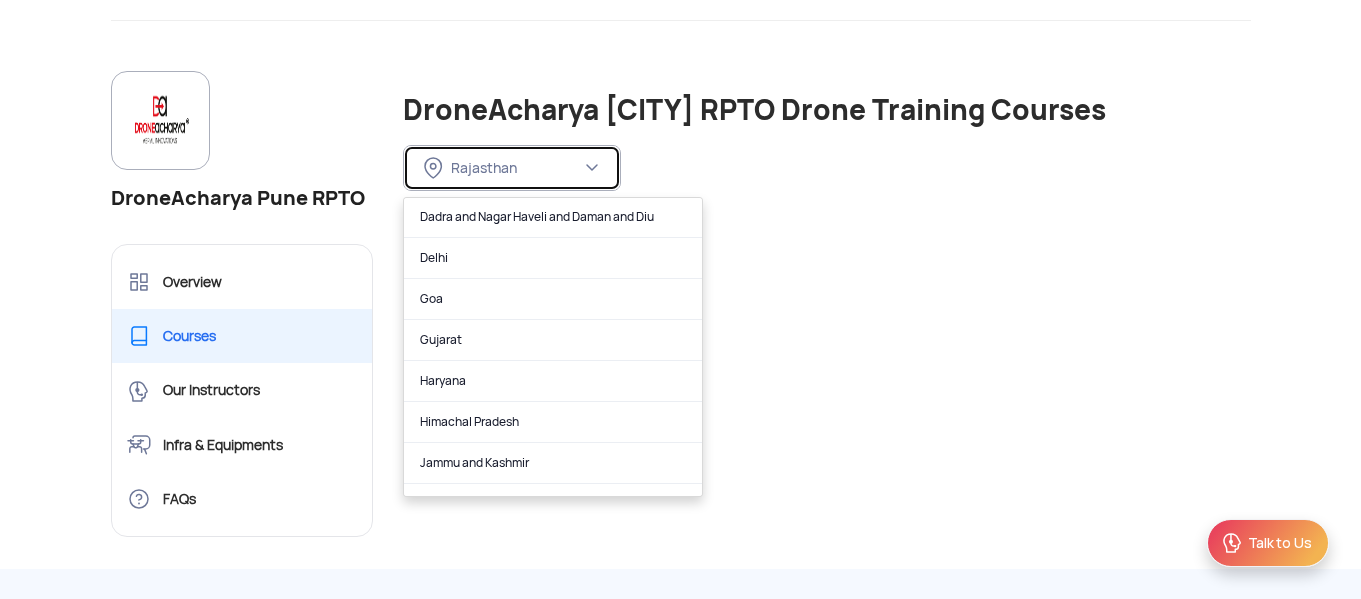 scroll, scrollTop: 0, scrollLeft: 0, axis: both 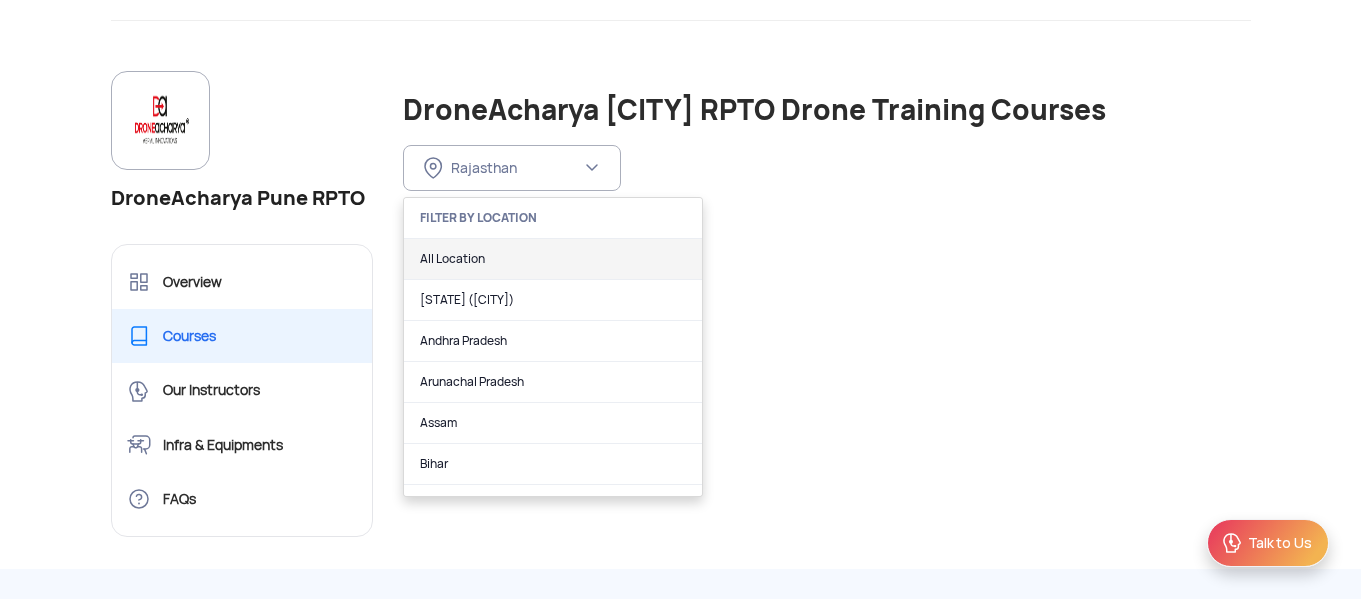 click on "All Location" 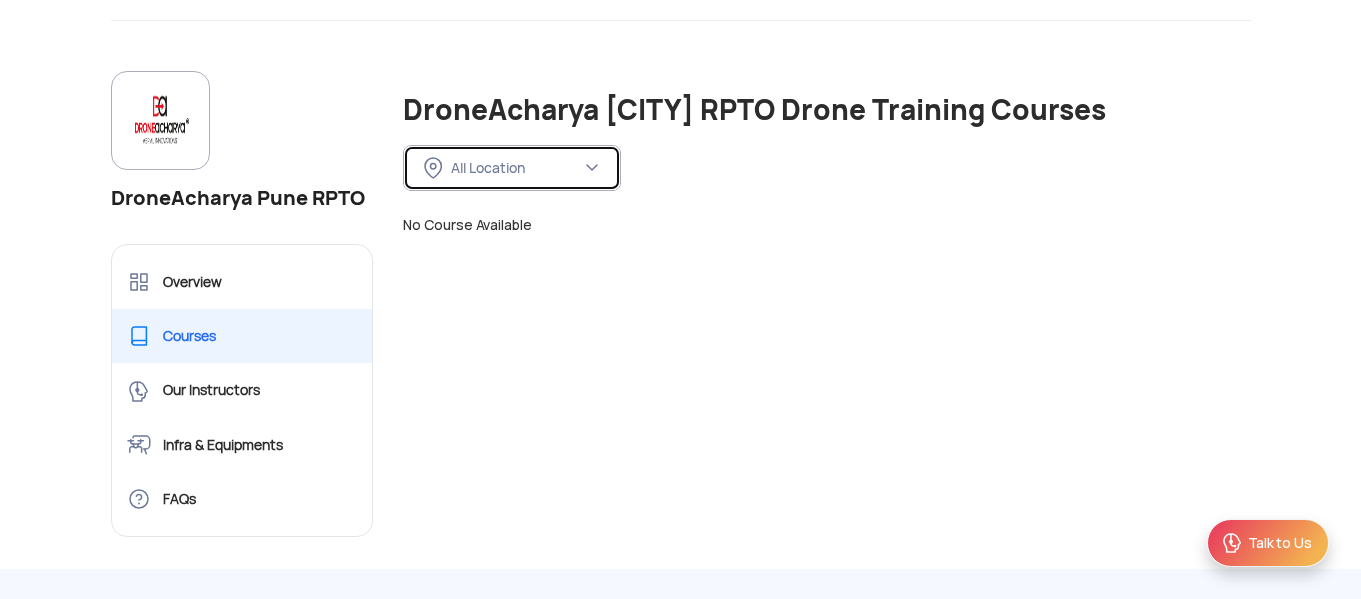 click on "All Location" 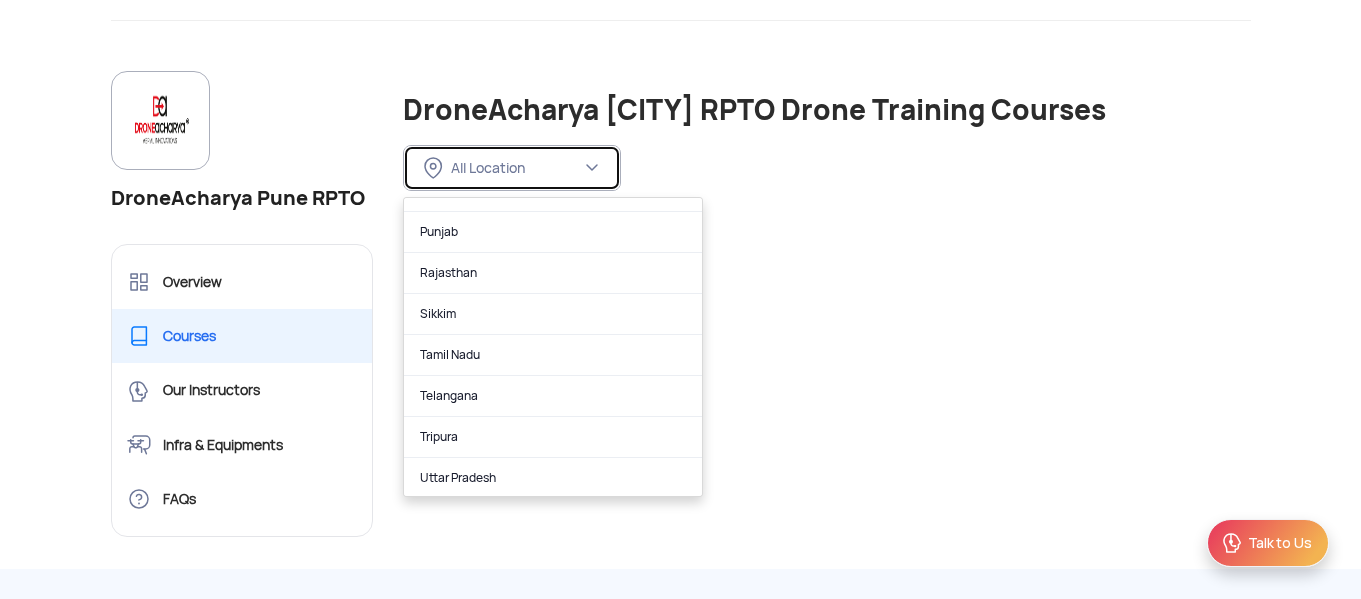 scroll, scrollTop: 1171, scrollLeft: 0, axis: vertical 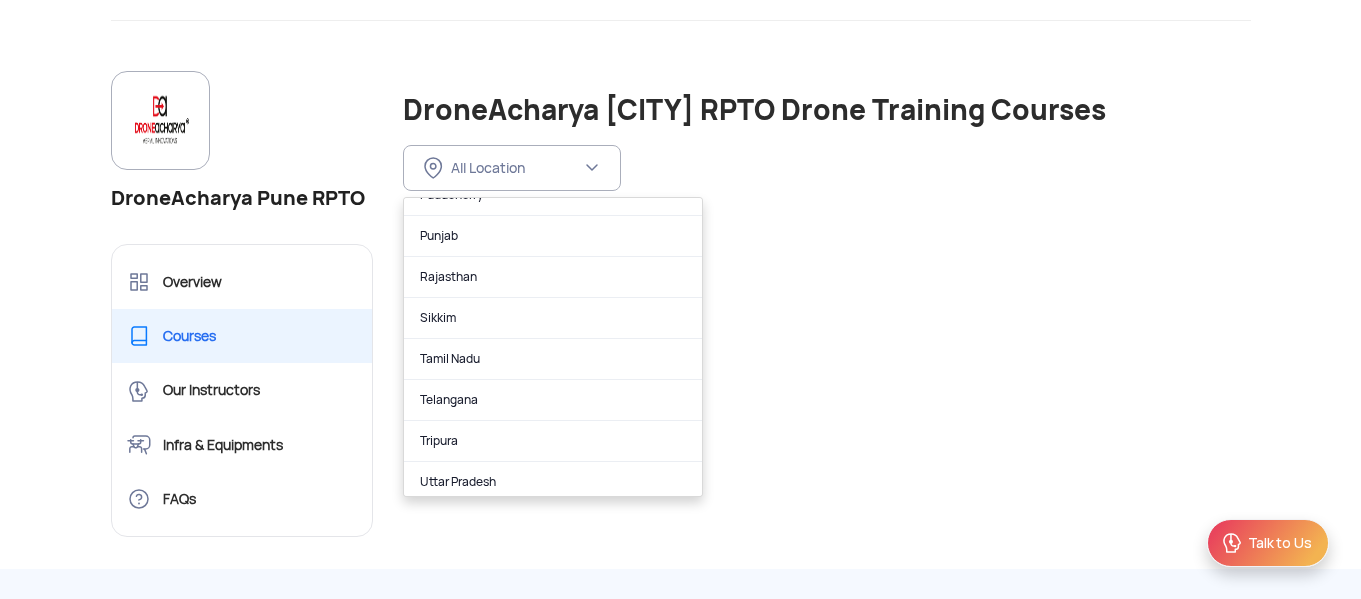 click on "Telangana" 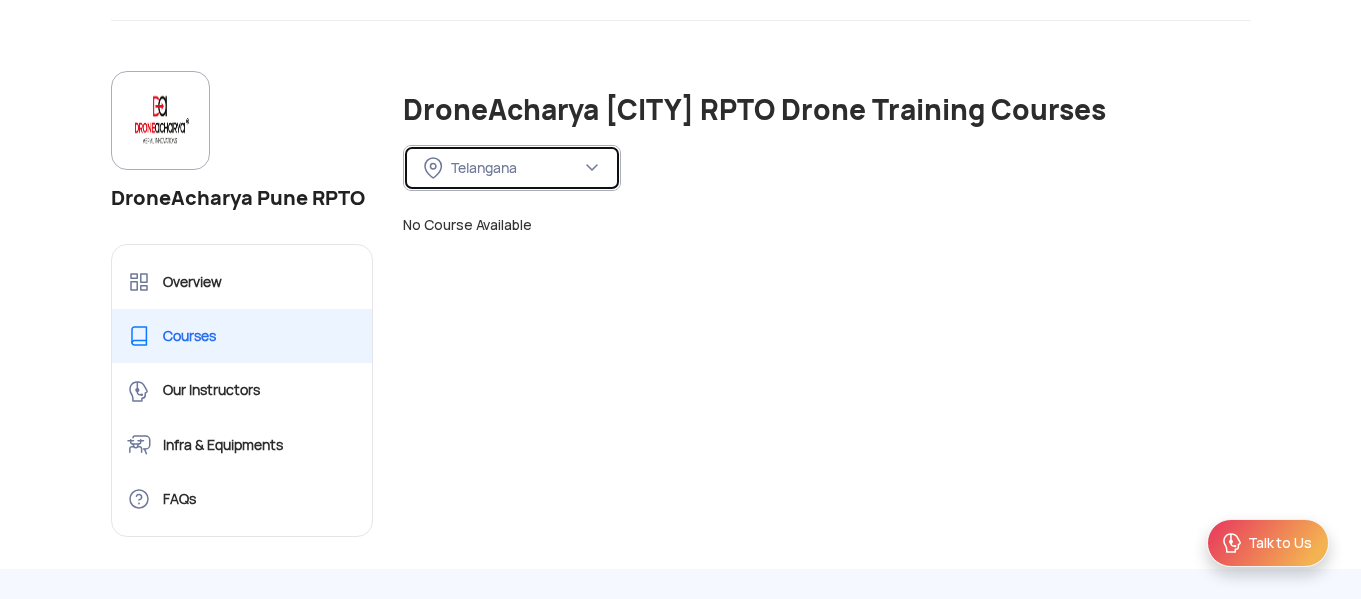 click on "Telangana" 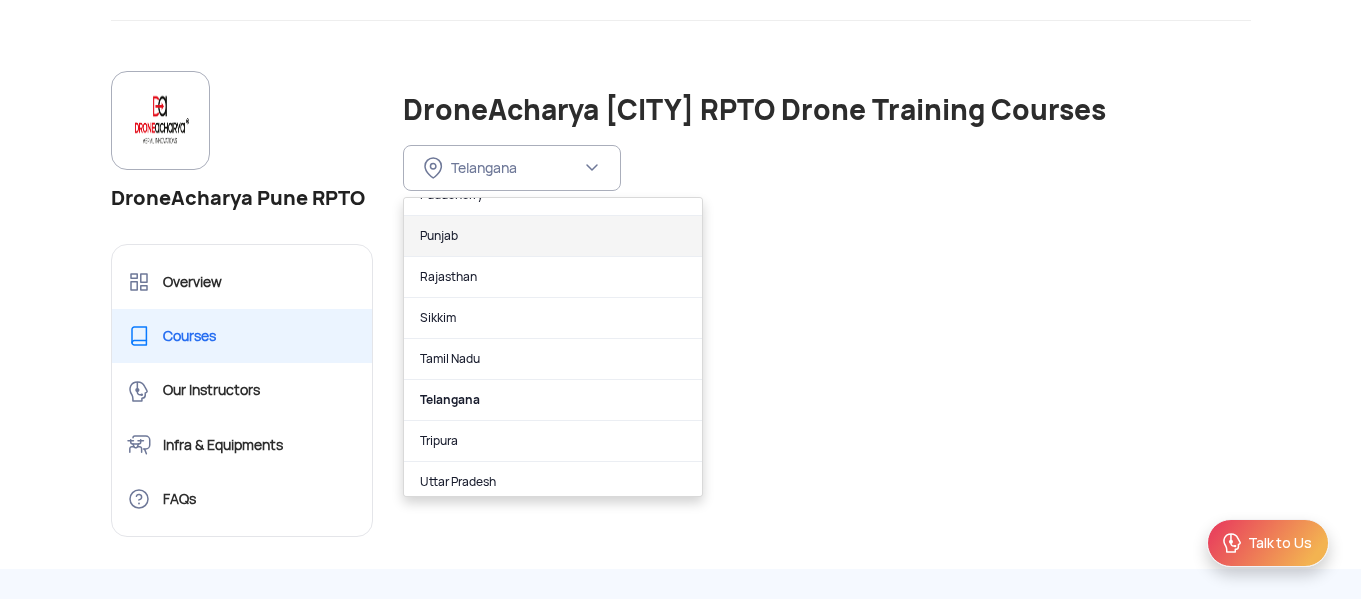 click on "Punjab" 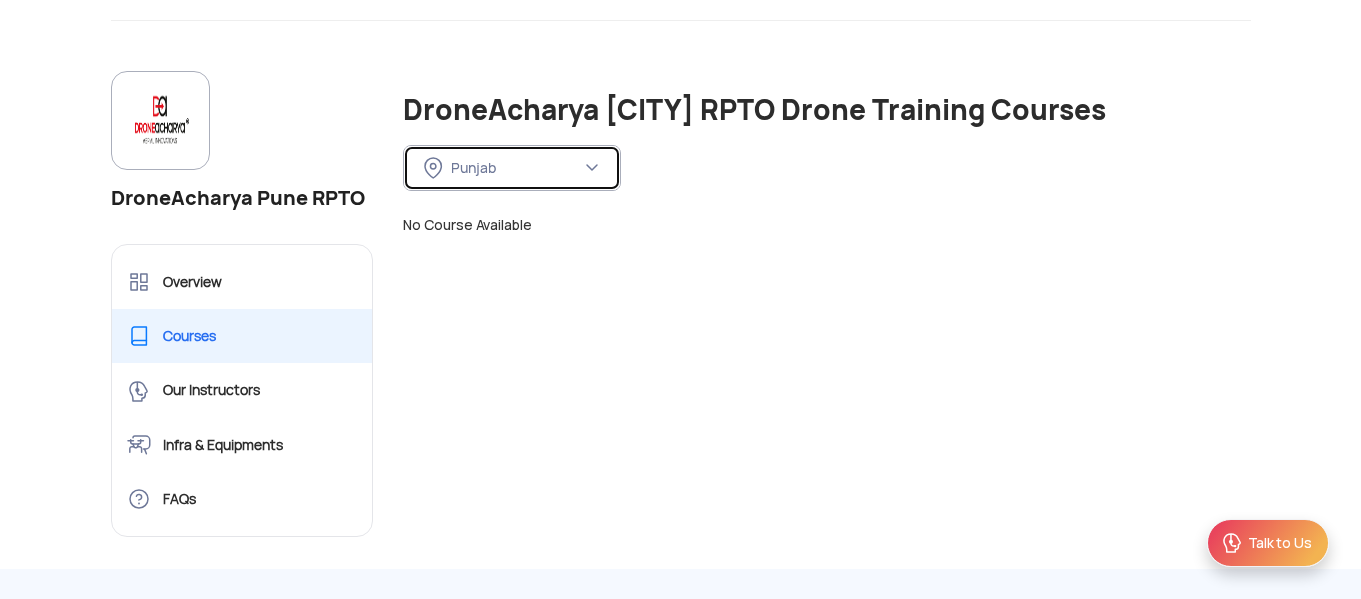 click on "Punjab" 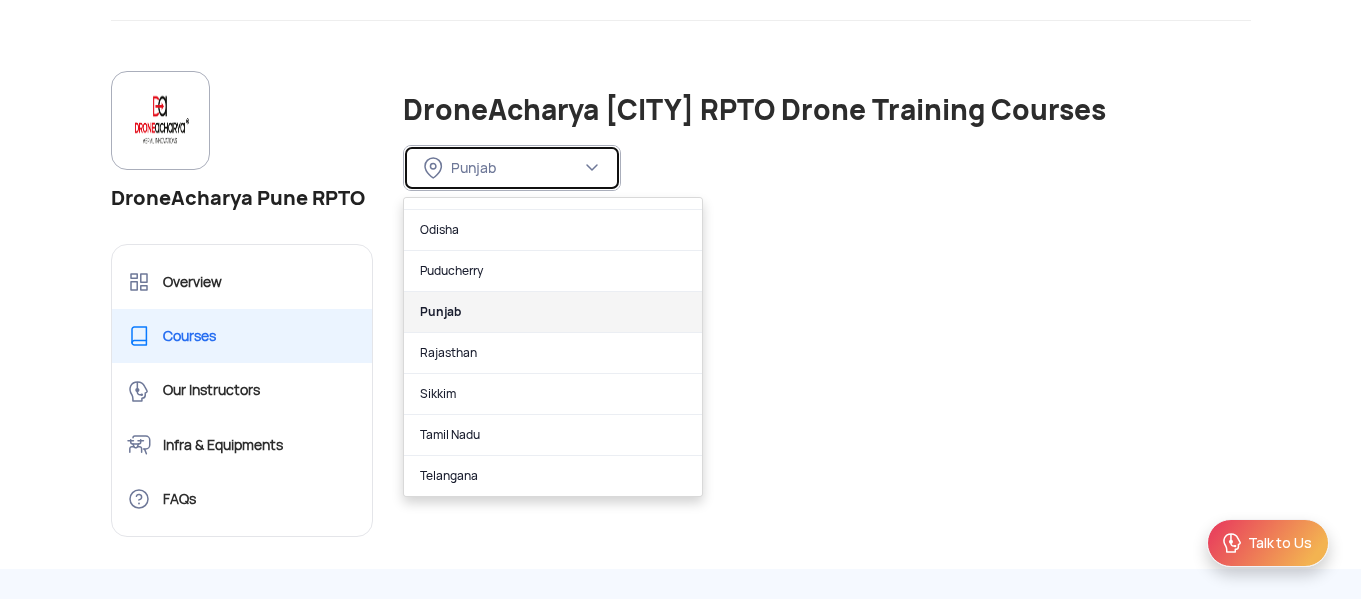 scroll, scrollTop: 1093, scrollLeft: 0, axis: vertical 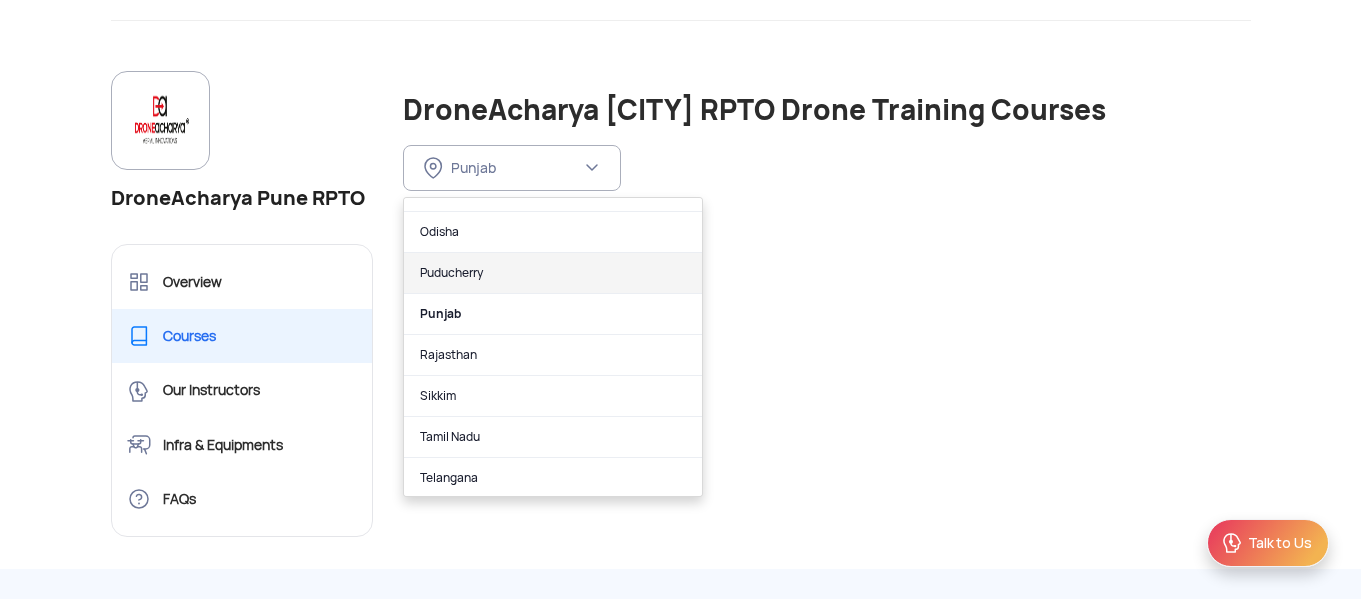 click on "Puducherry" 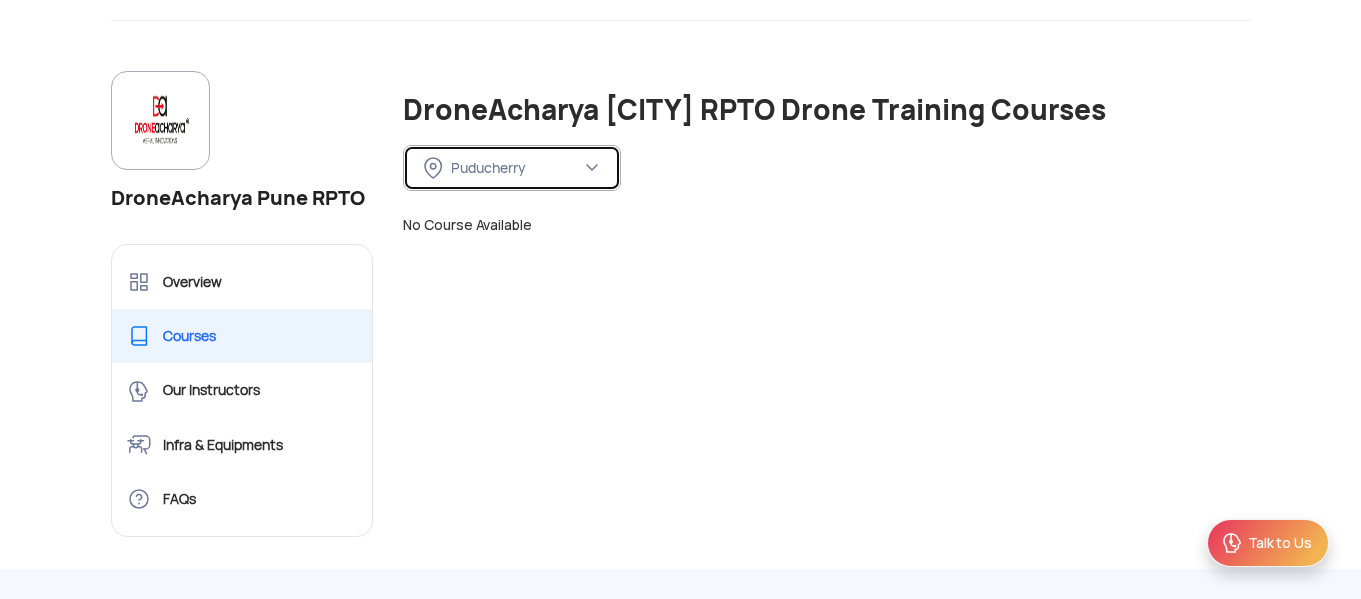 click on "Puducherry" 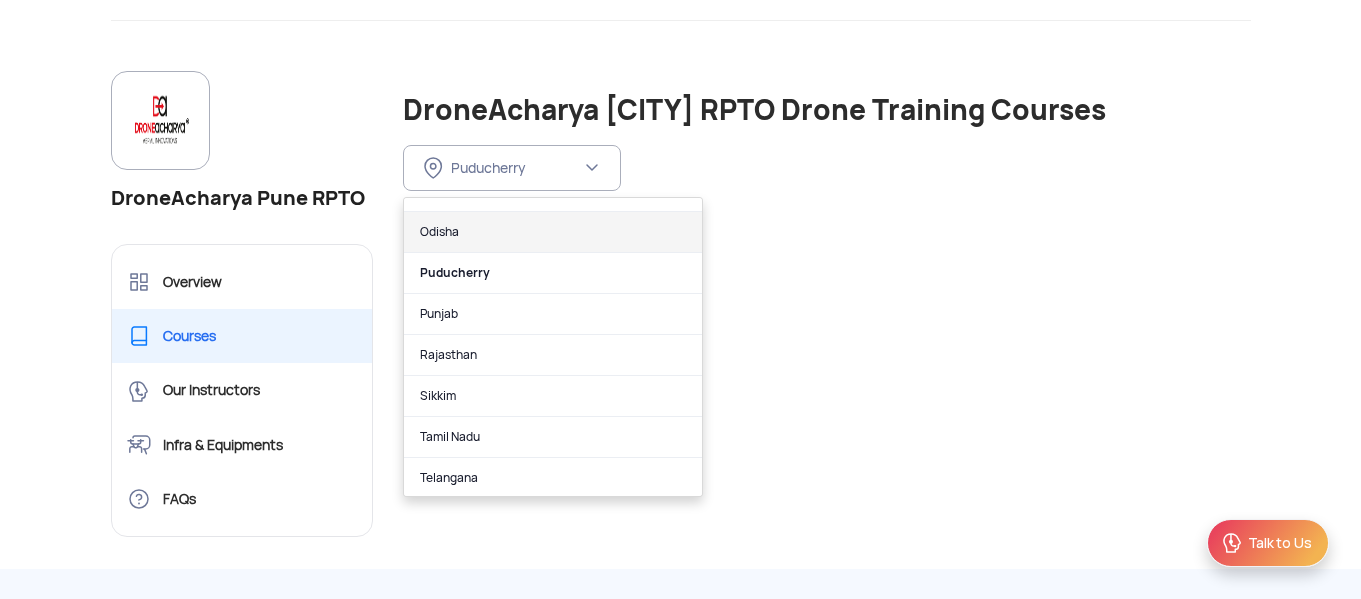 click on "Odisha" 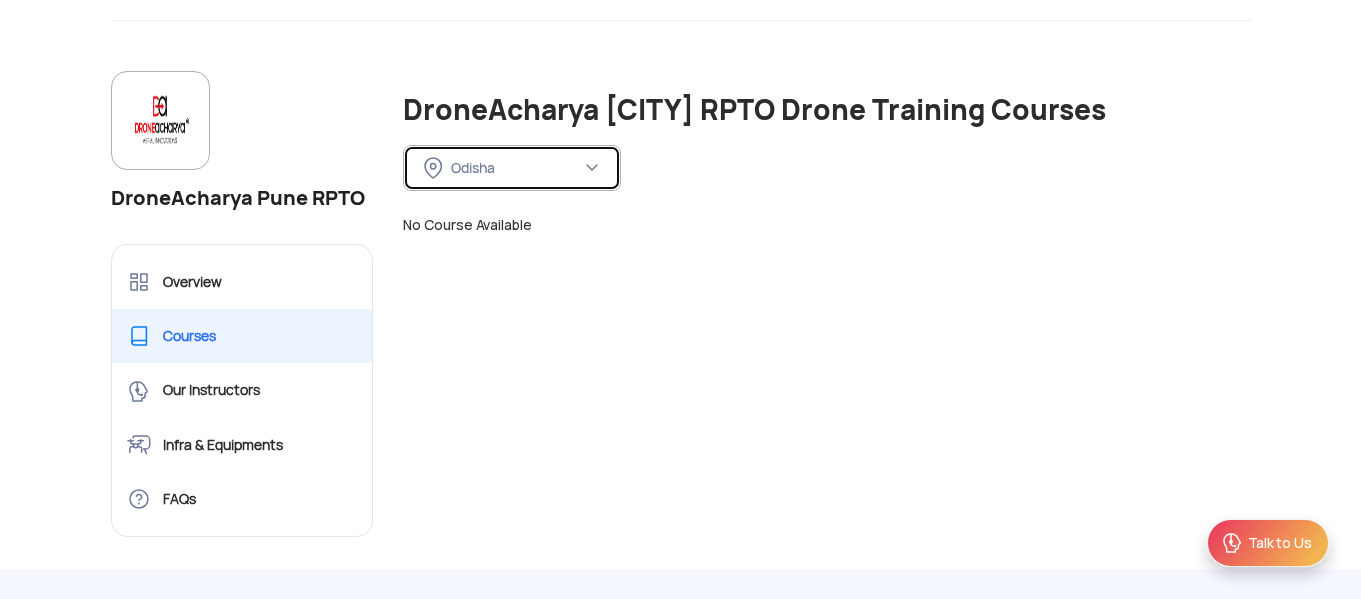 click on "Odisha" 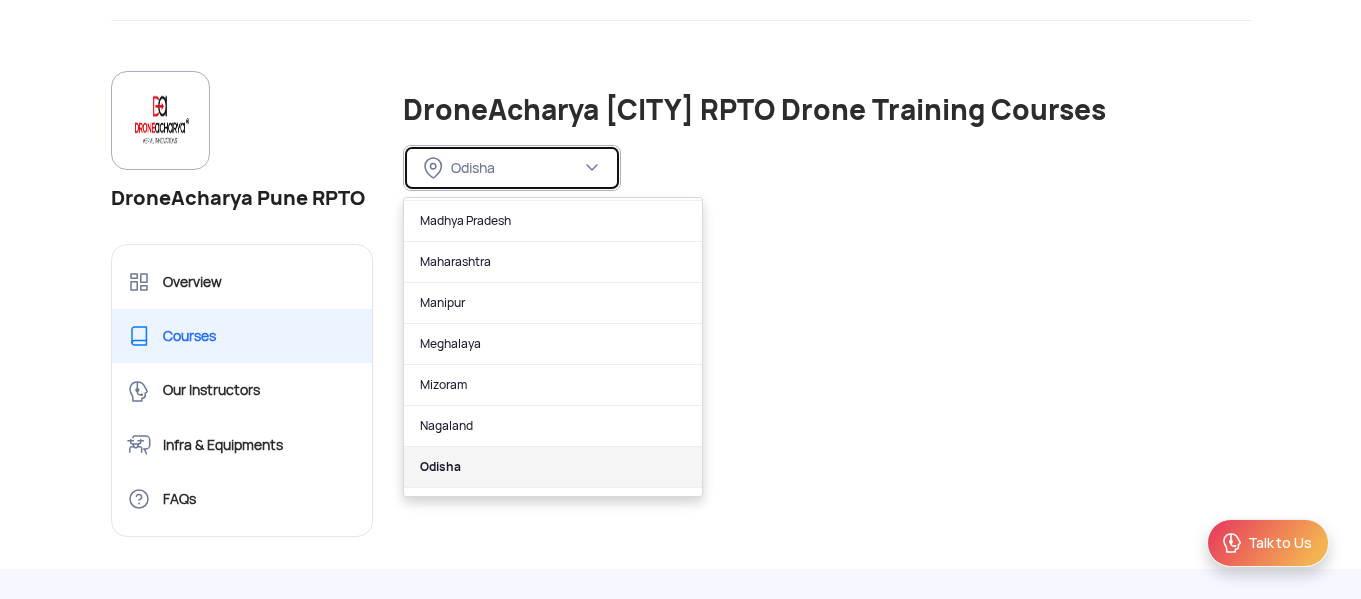 scroll, scrollTop: 856, scrollLeft: 0, axis: vertical 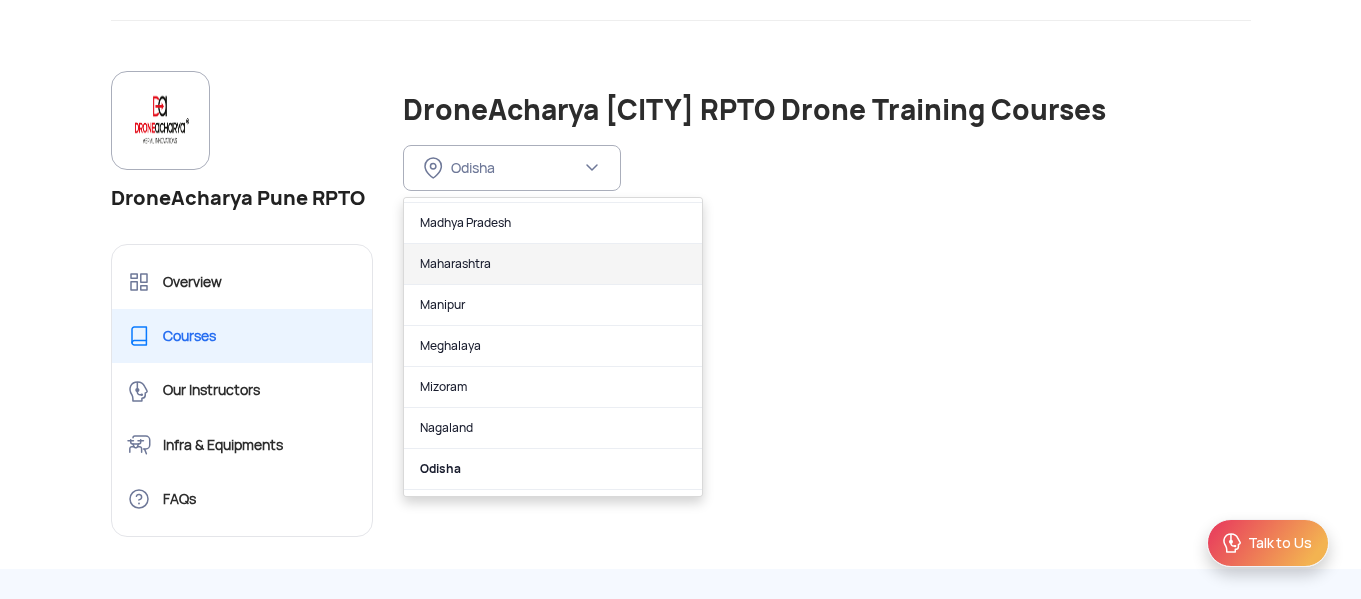 click on "Maharashtra" 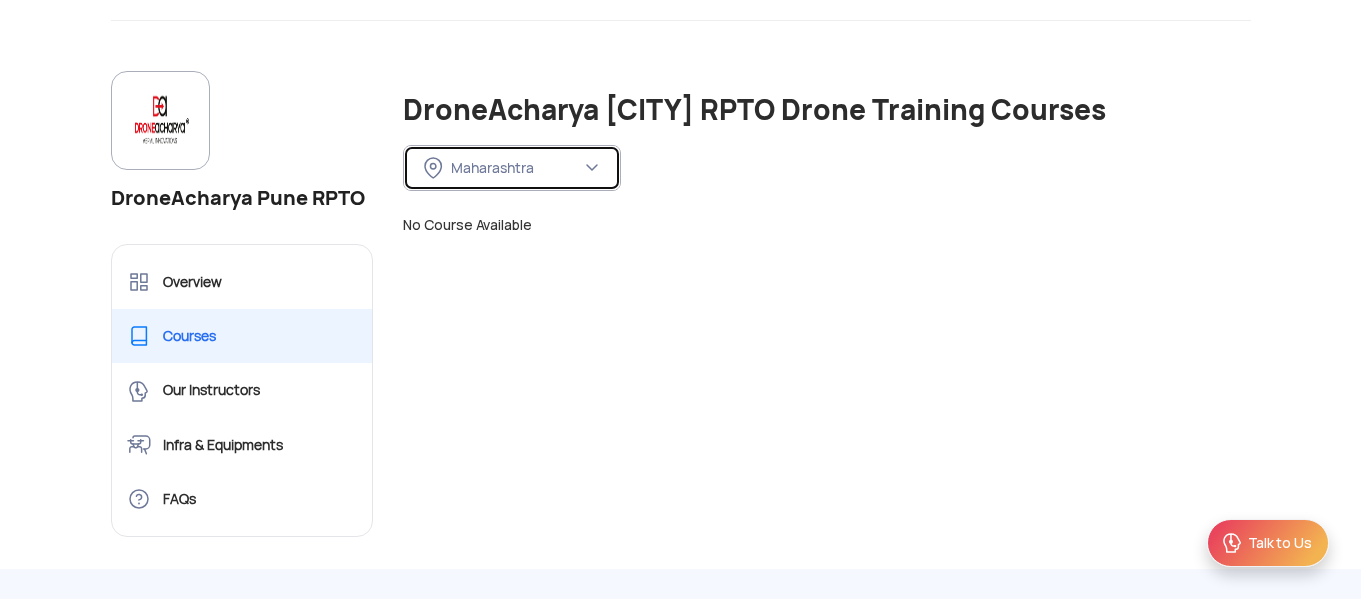 click on "Maharashtra" 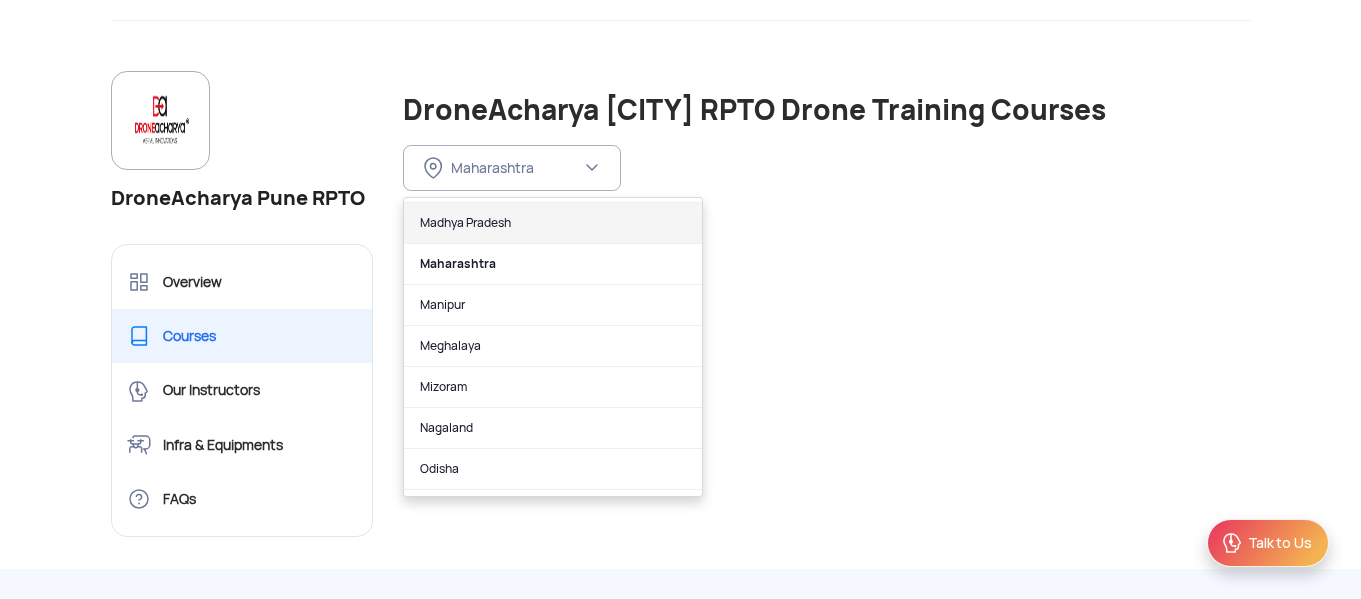click on "Madhya Pradesh" 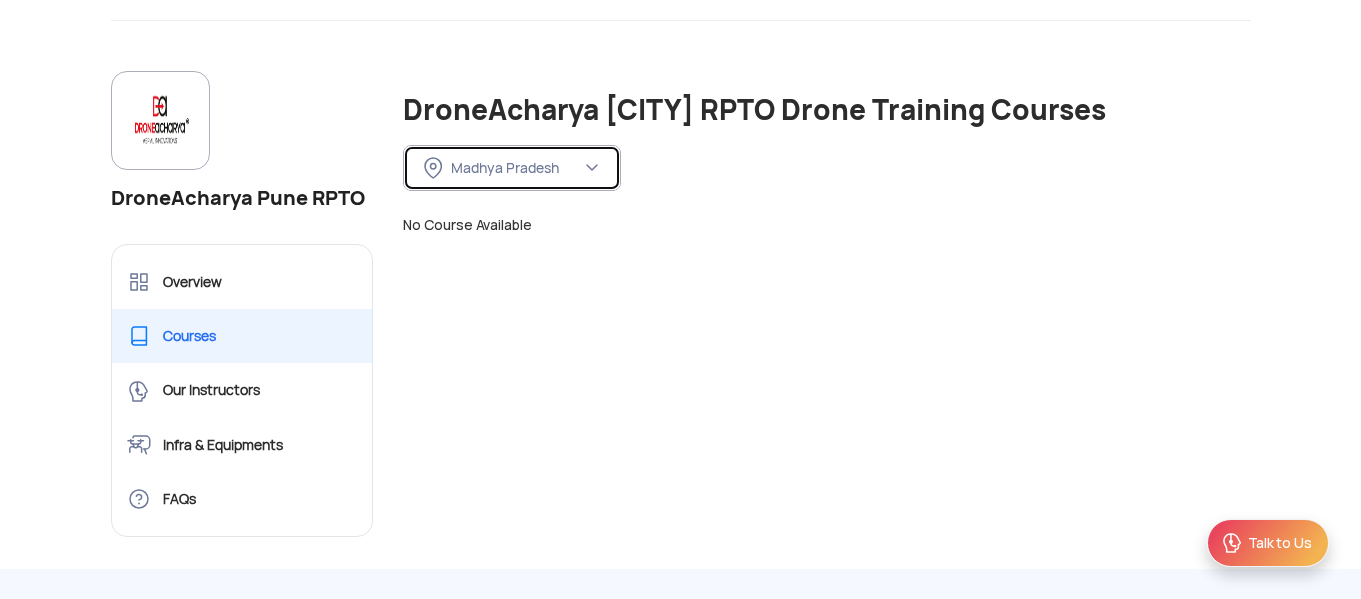 click on "Madhya Pradesh" 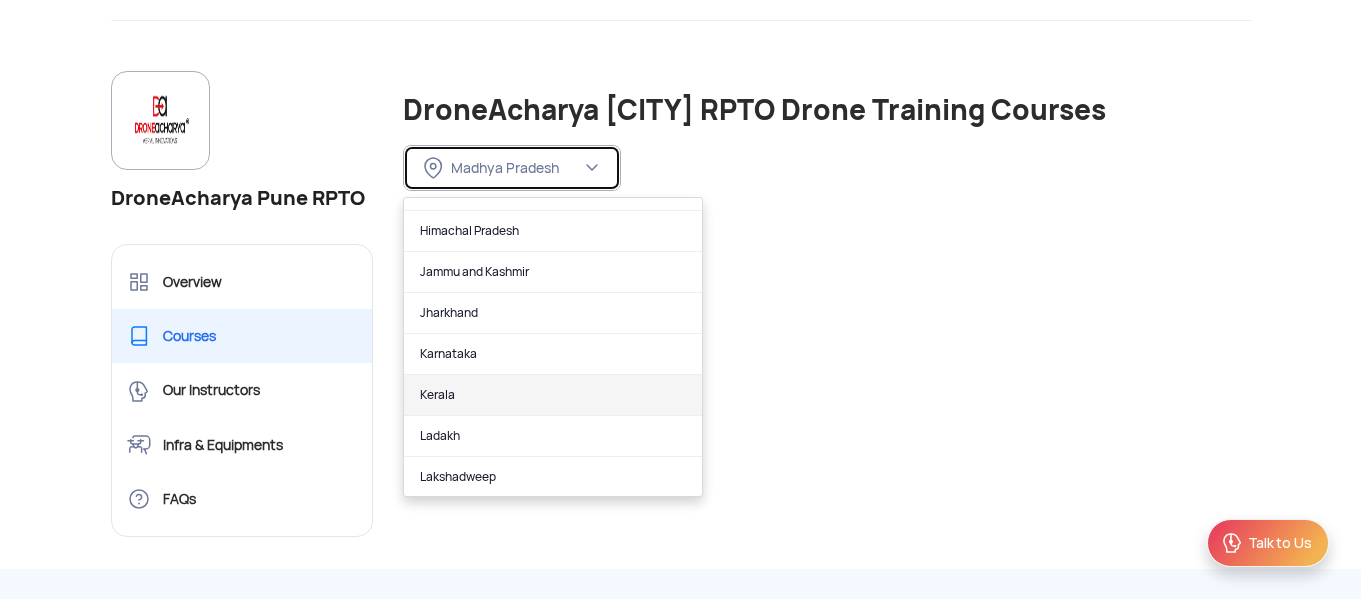 scroll, scrollTop: 560, scrollLeft: 0, axis: vertical 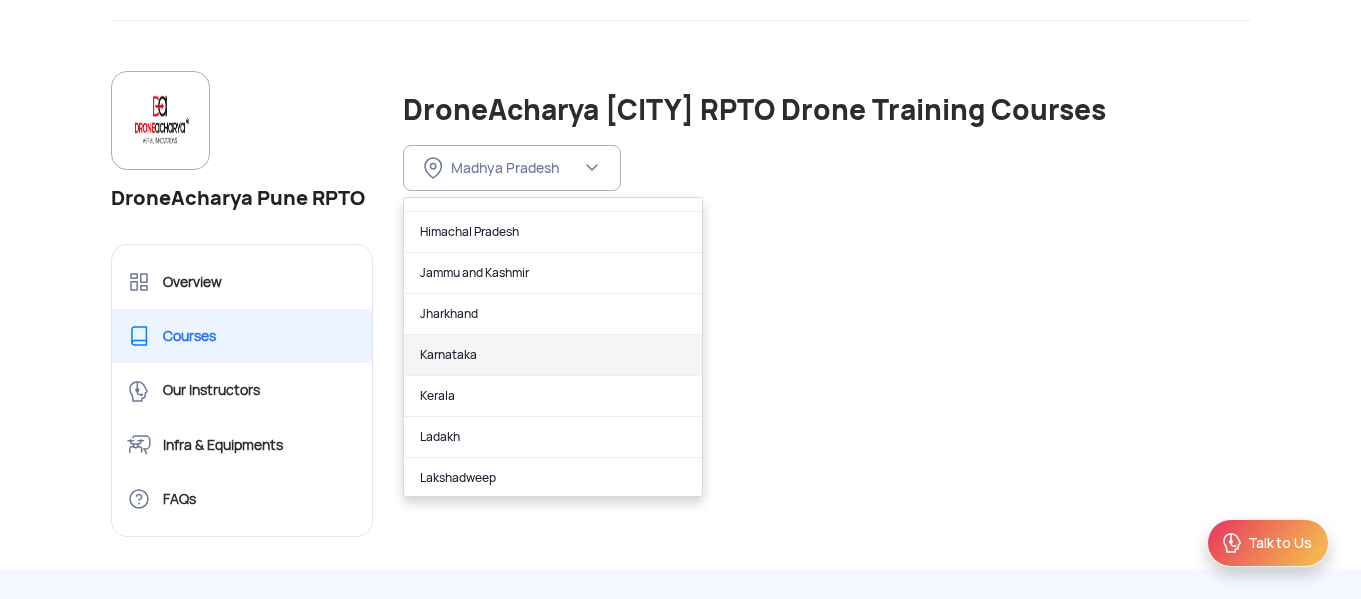 click on "Karnataka" 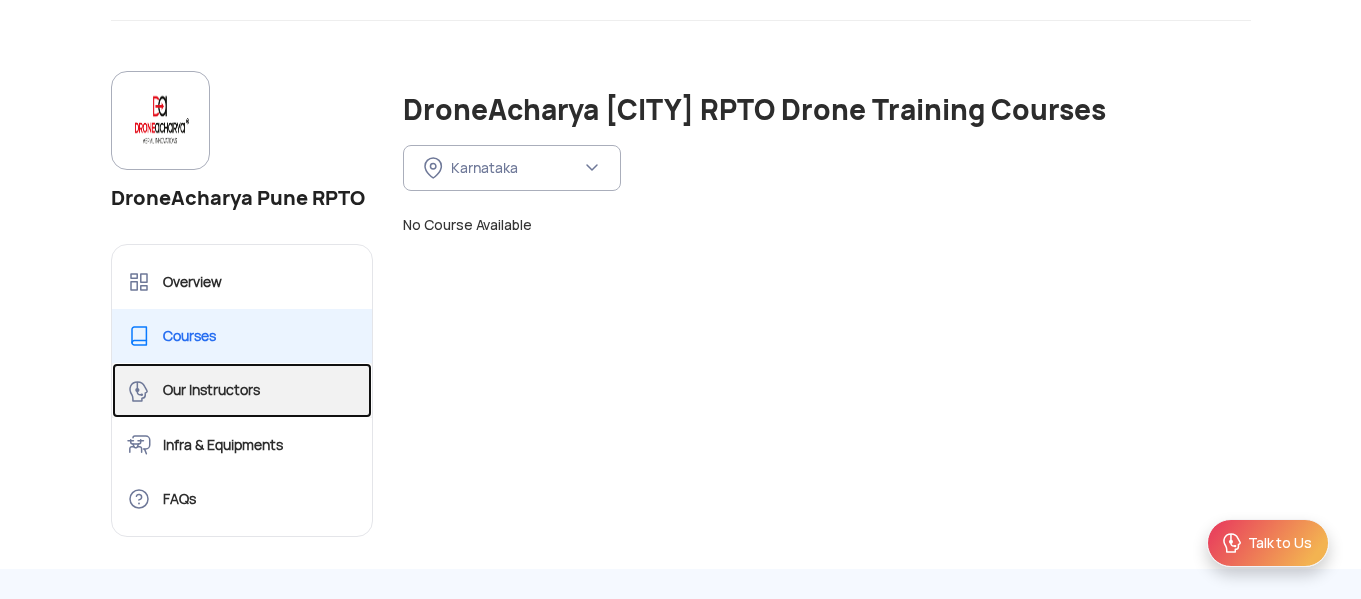 click on "Our Instructors" 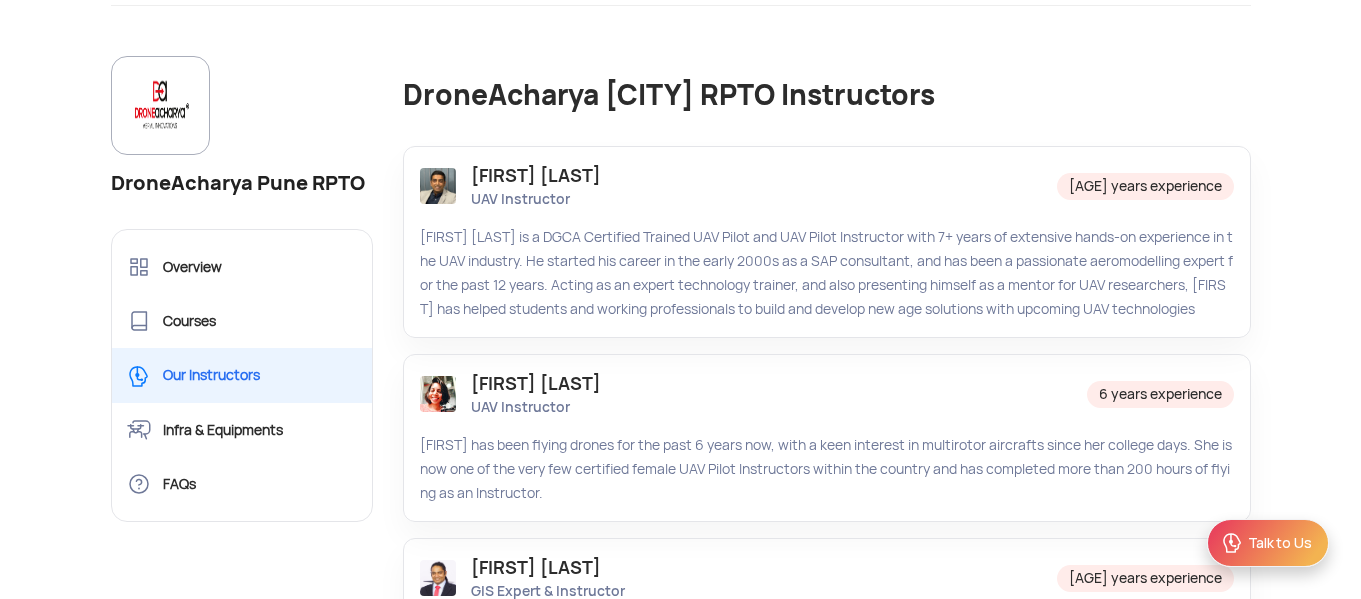 scroll, scrollTop: 405, scrollLeft: 0, axis: vertical 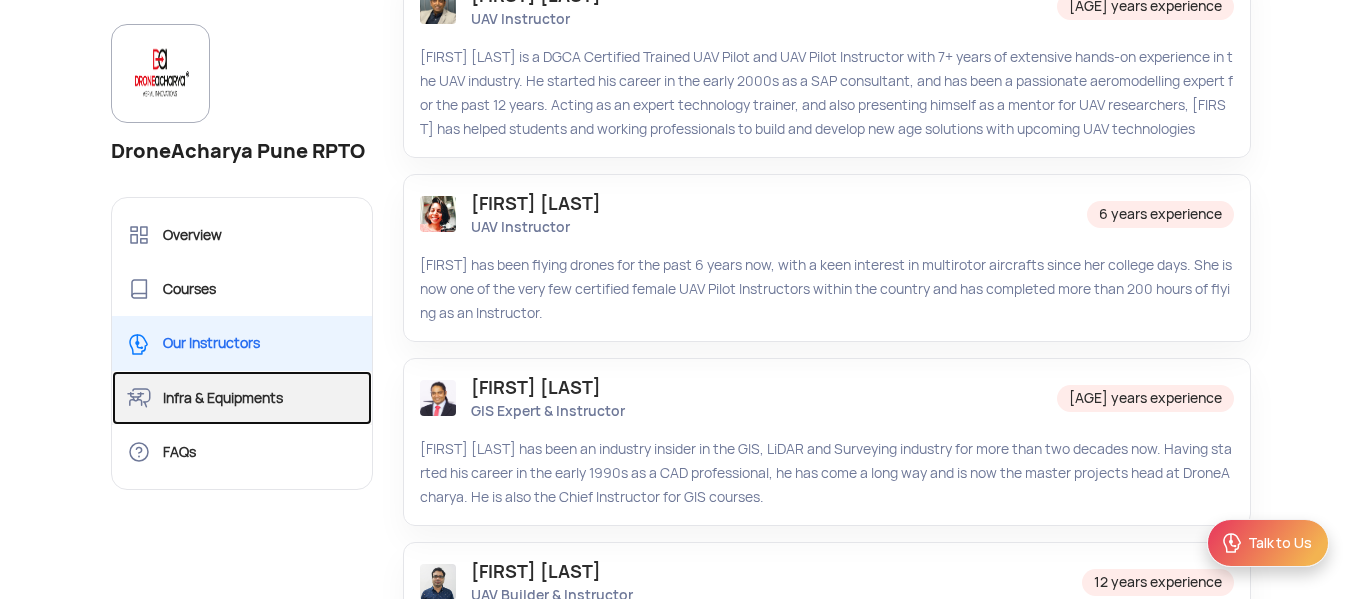 click on "Infra & Equipments" 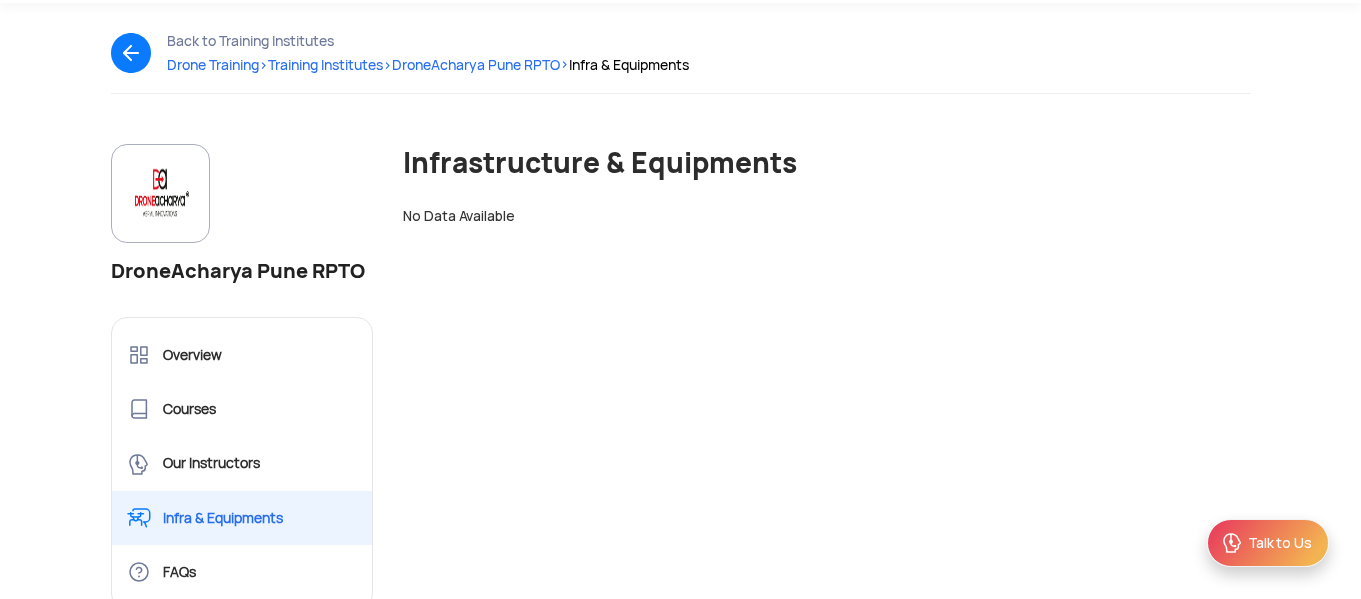 scroll, scrollTop: 0, scrollLeft: 0, axis: both 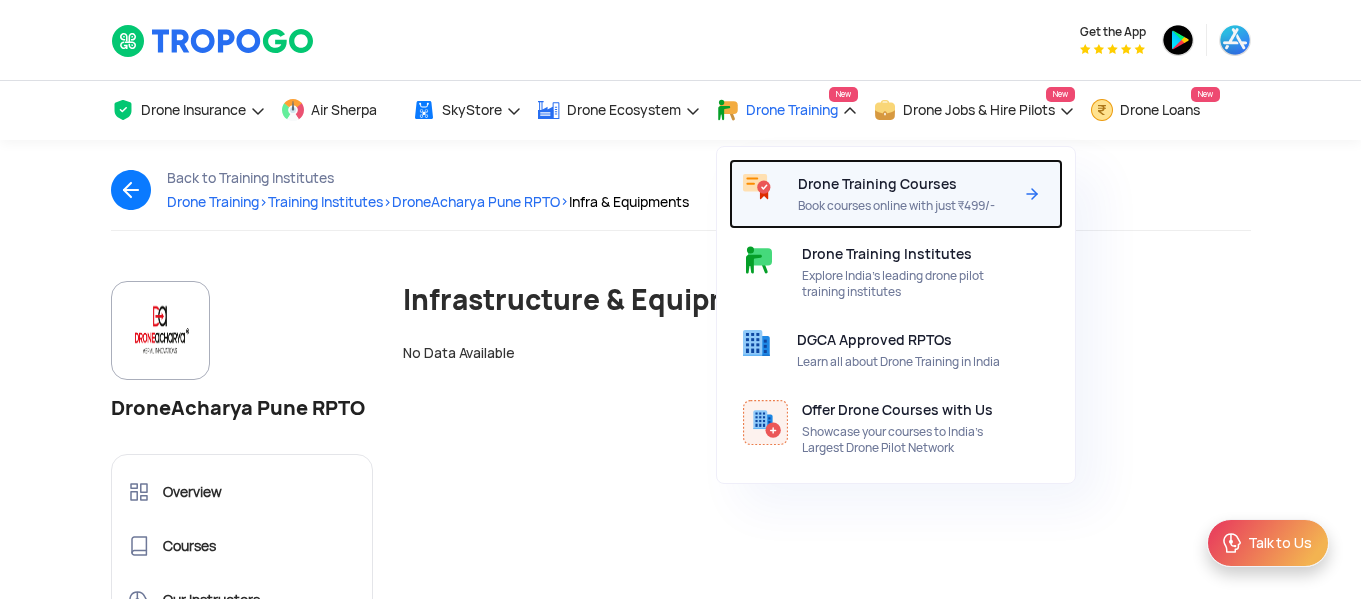 click on "Drone Training Courses  Book courses online with just ₹499/-" at bounding box center (909, 194) 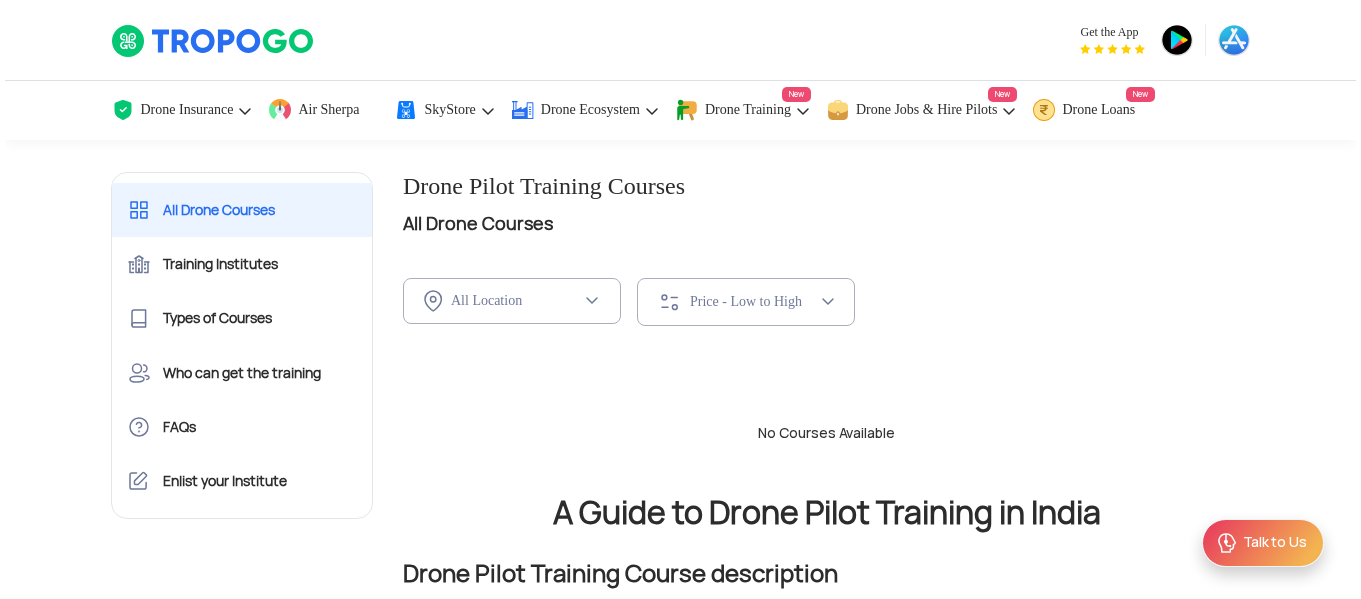 scroll, scrollTop: 0, scrollLeft: 0, axis: both 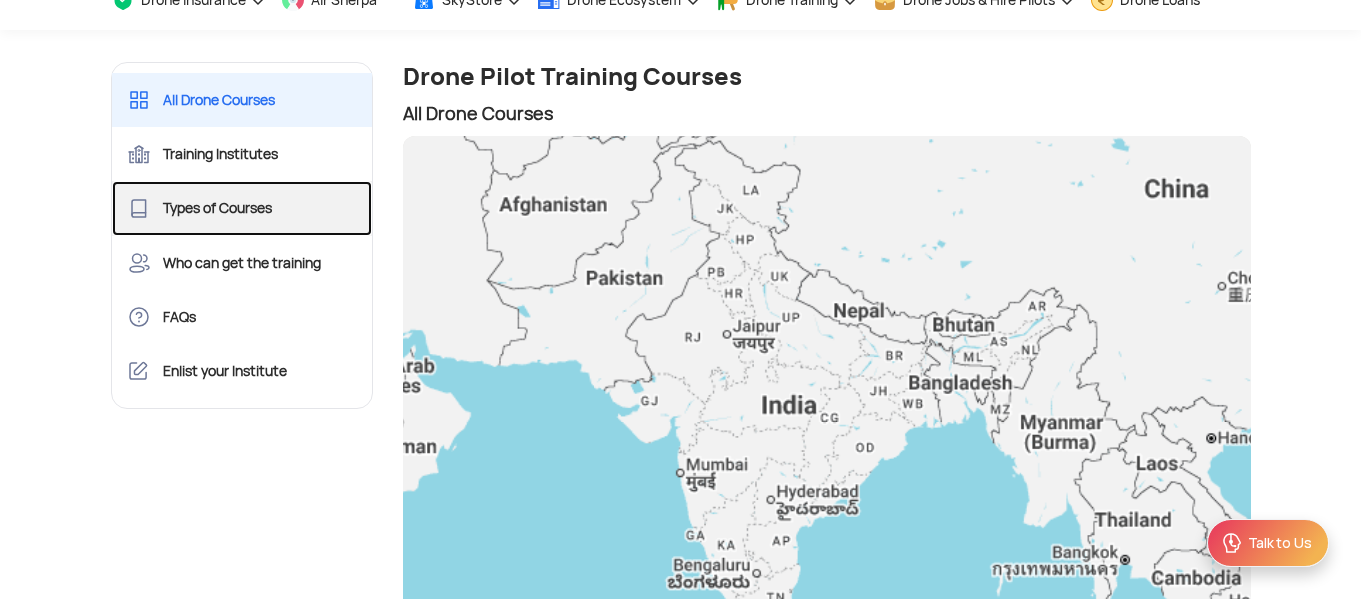 click on "Types of Courses" 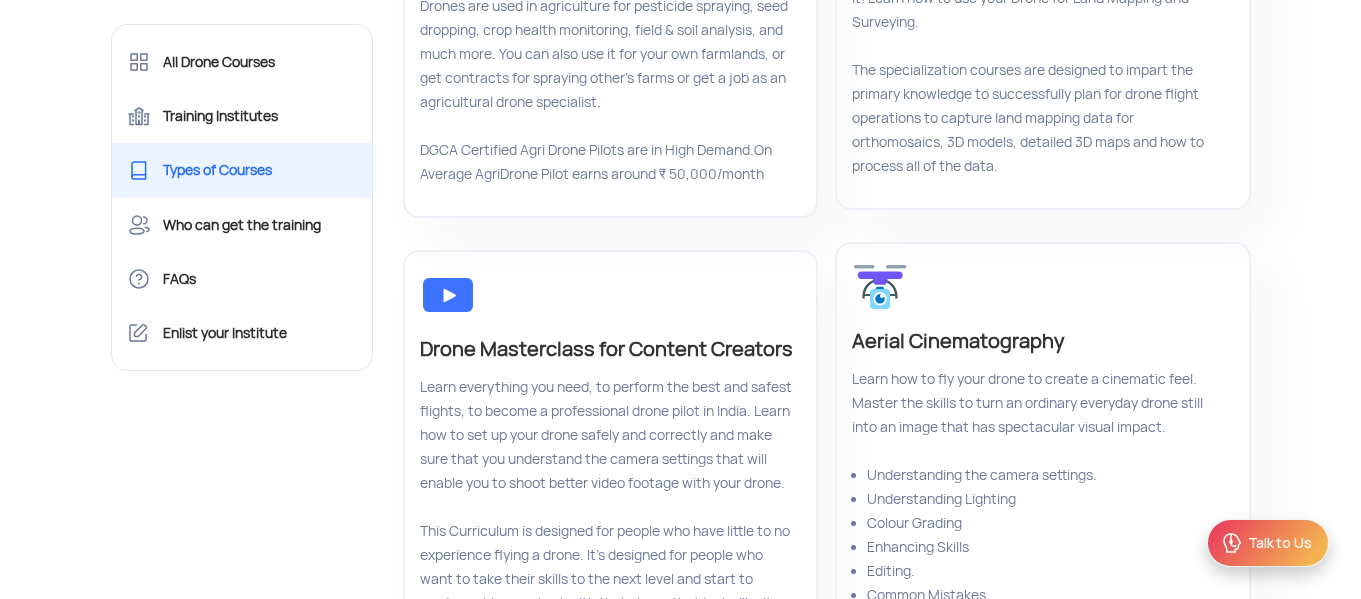 scroll, scrollTop: 680, scrollLeft: 0, axis: vertical 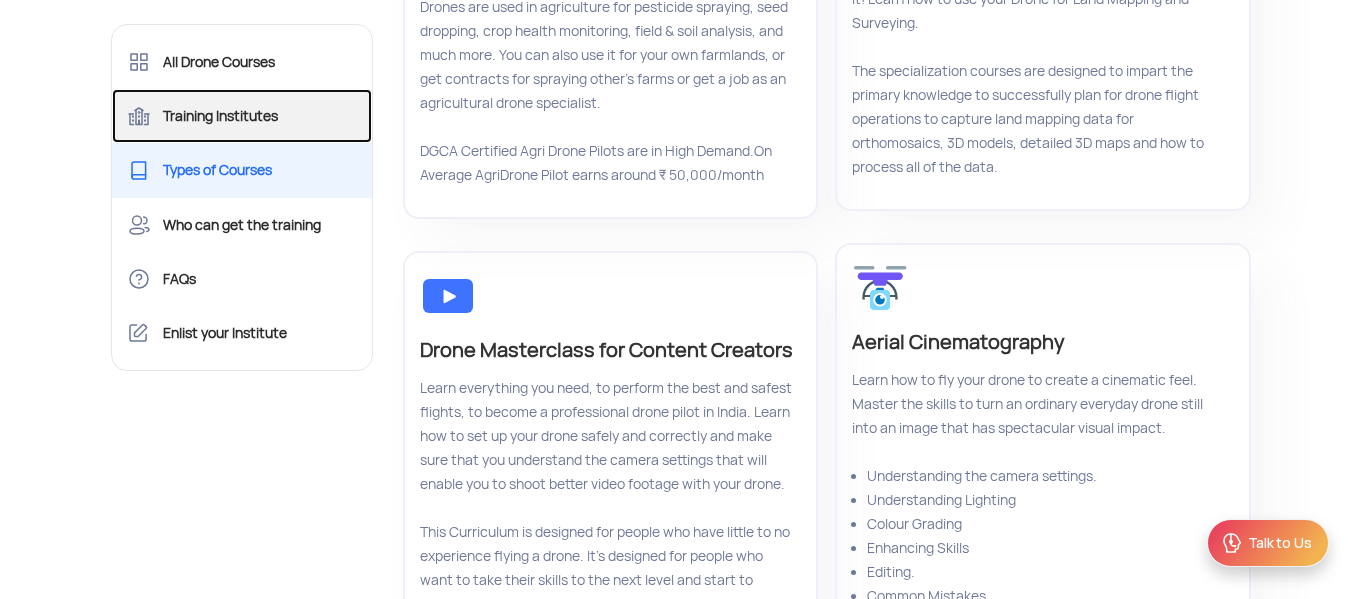 click on "Training Institutes" 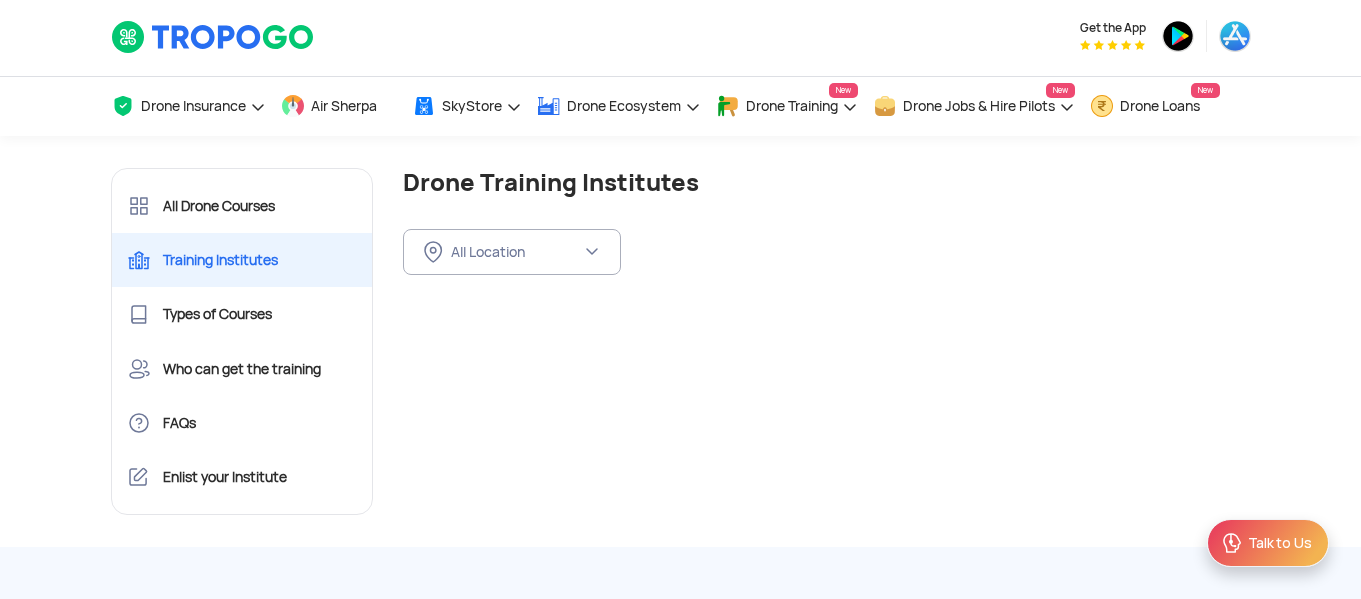 scroll, scrollTop: 0, scrollLeft: 0, axis: both 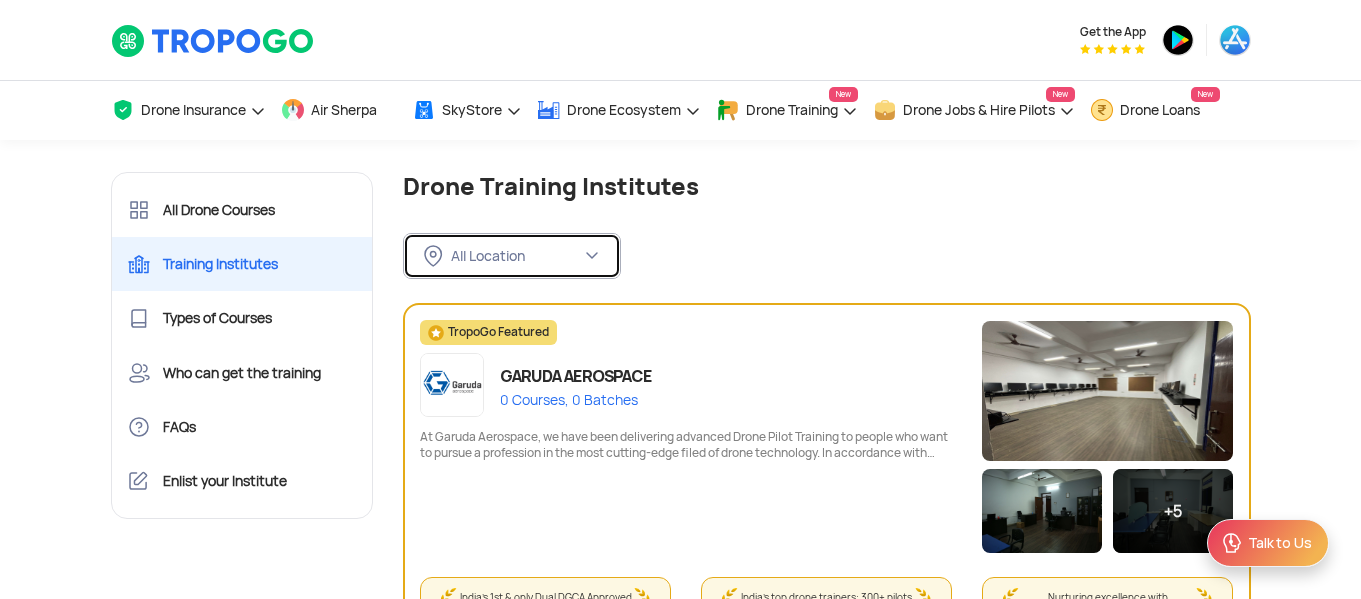 drag, startPoint x: 506, startPoint y: 260, endPoint x: 482, endPoint y: 254, distance: 24.738634 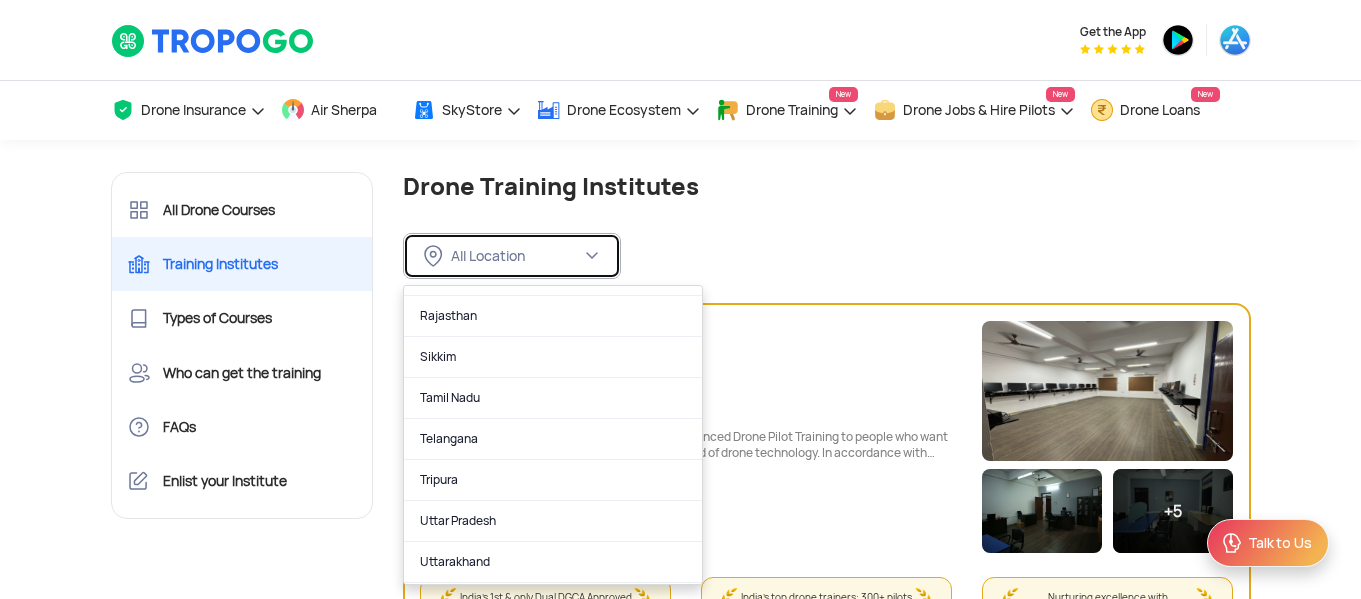 scroll, scrollTop: 1260, scrollLeft: 0, axis: vertical 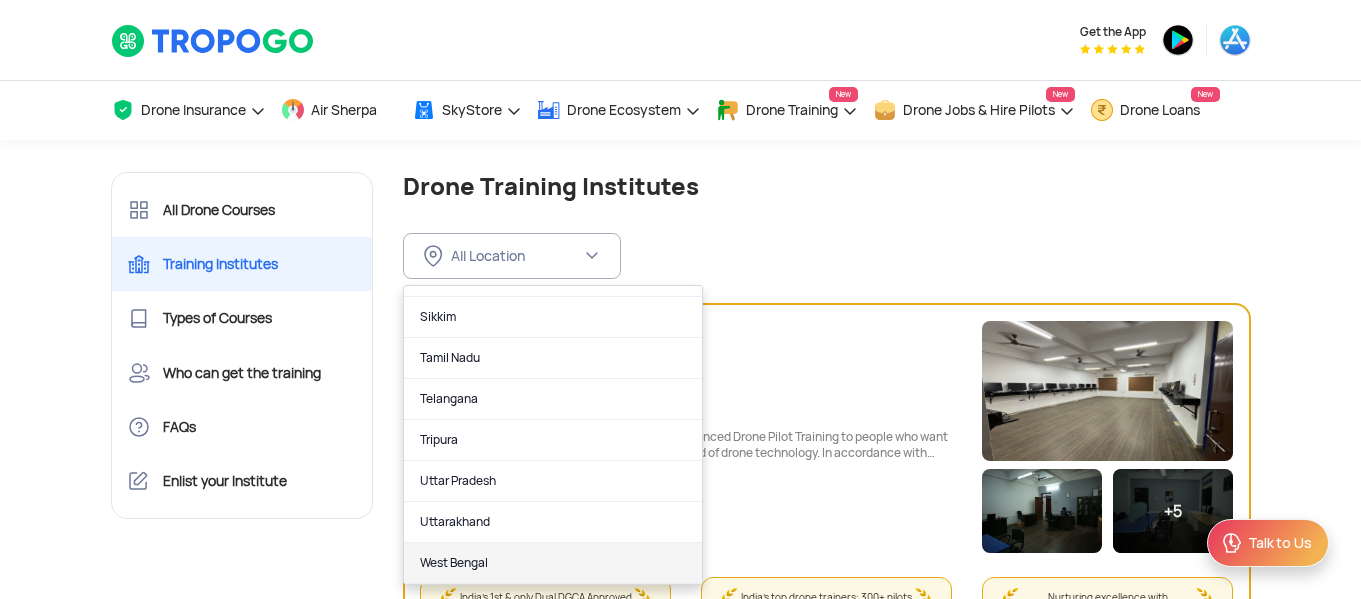 click on "West Bengal" 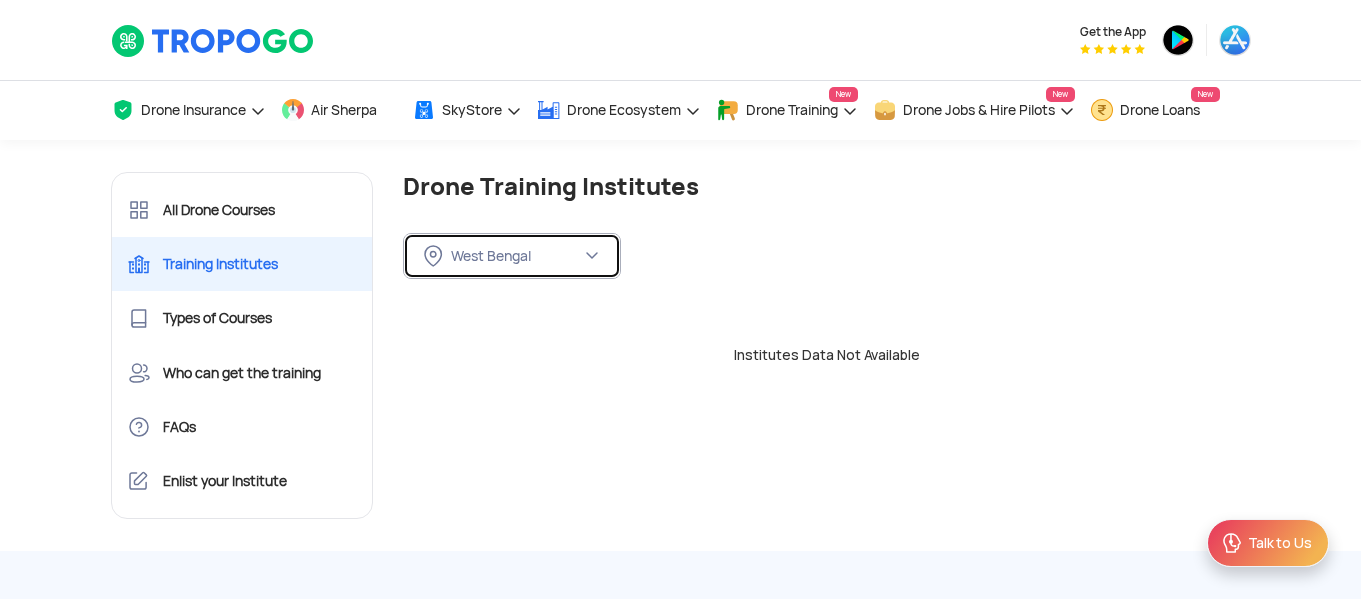 click on "West Bengal" 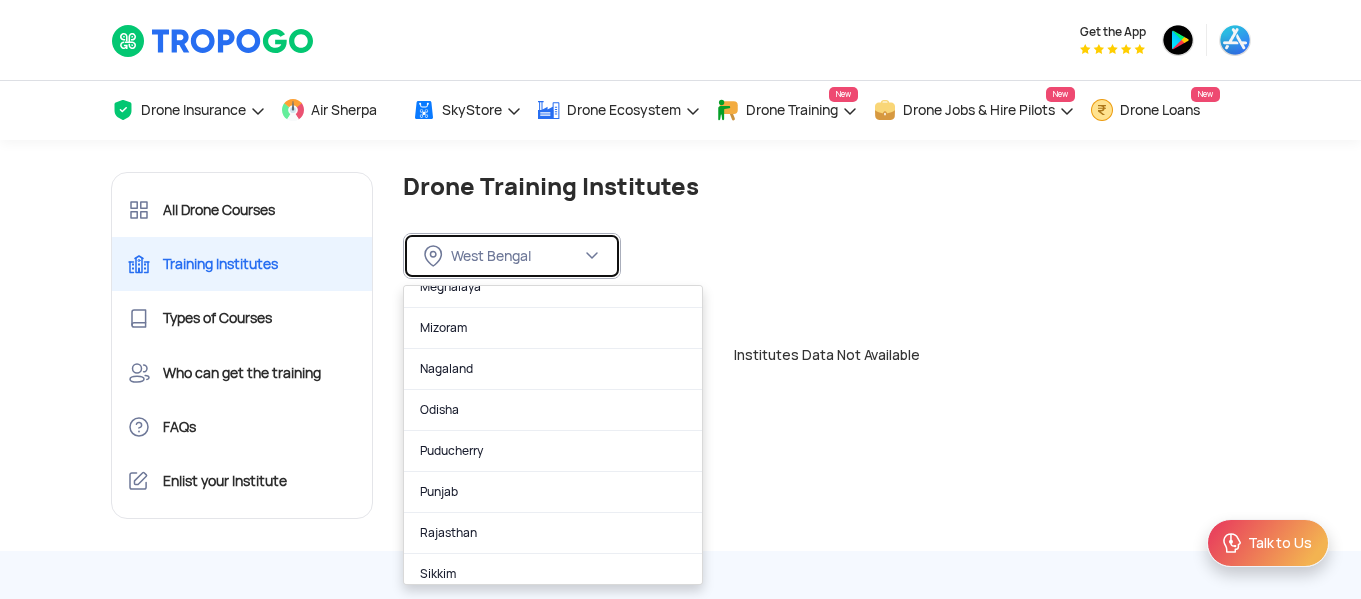 scroll, scrollTop: 1005, scrollLeft: 0, axis: vertical 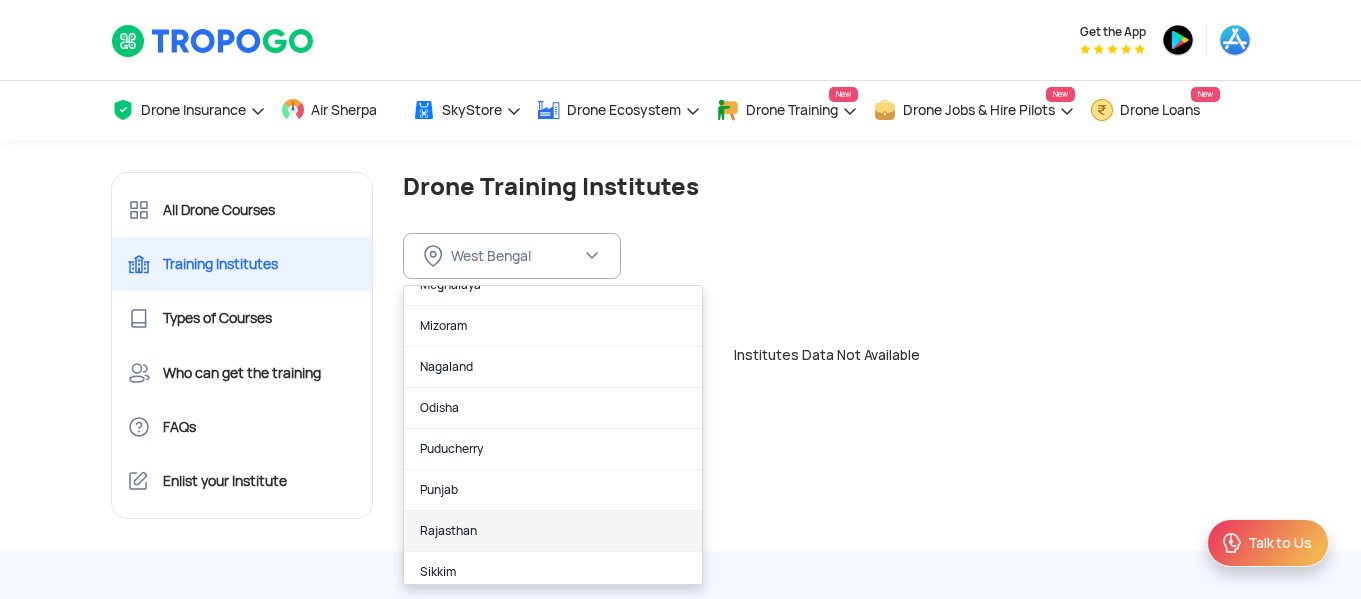 click on "Rajasthan" 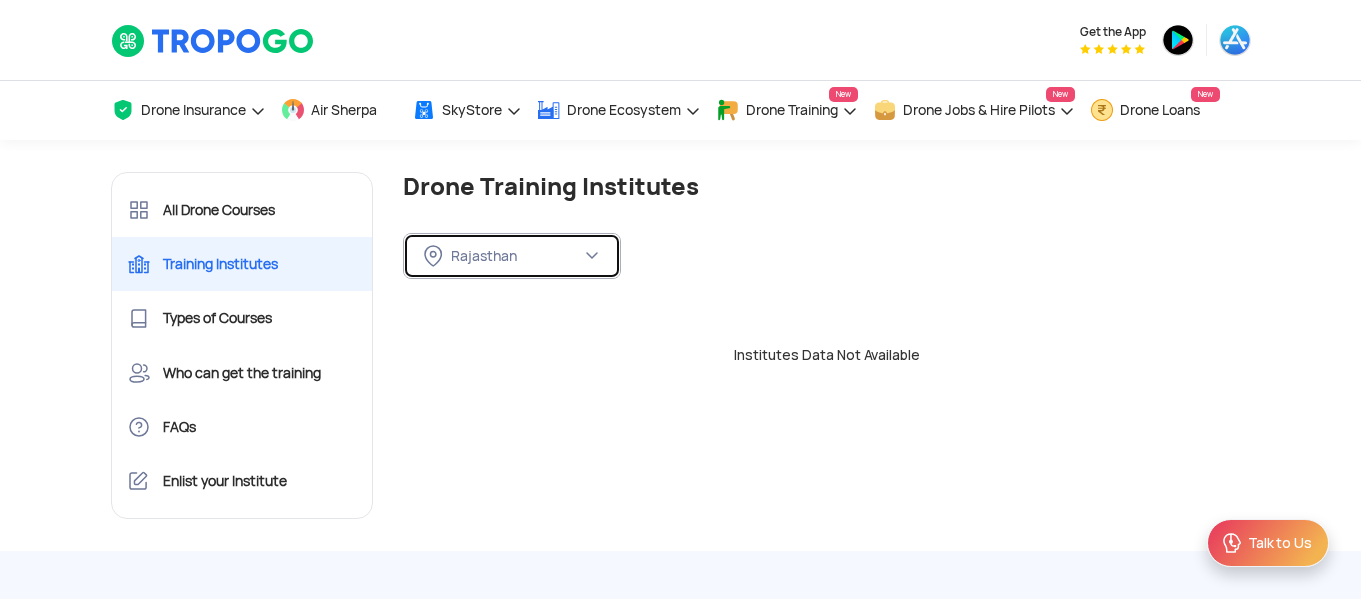 click on "Rajasthan" 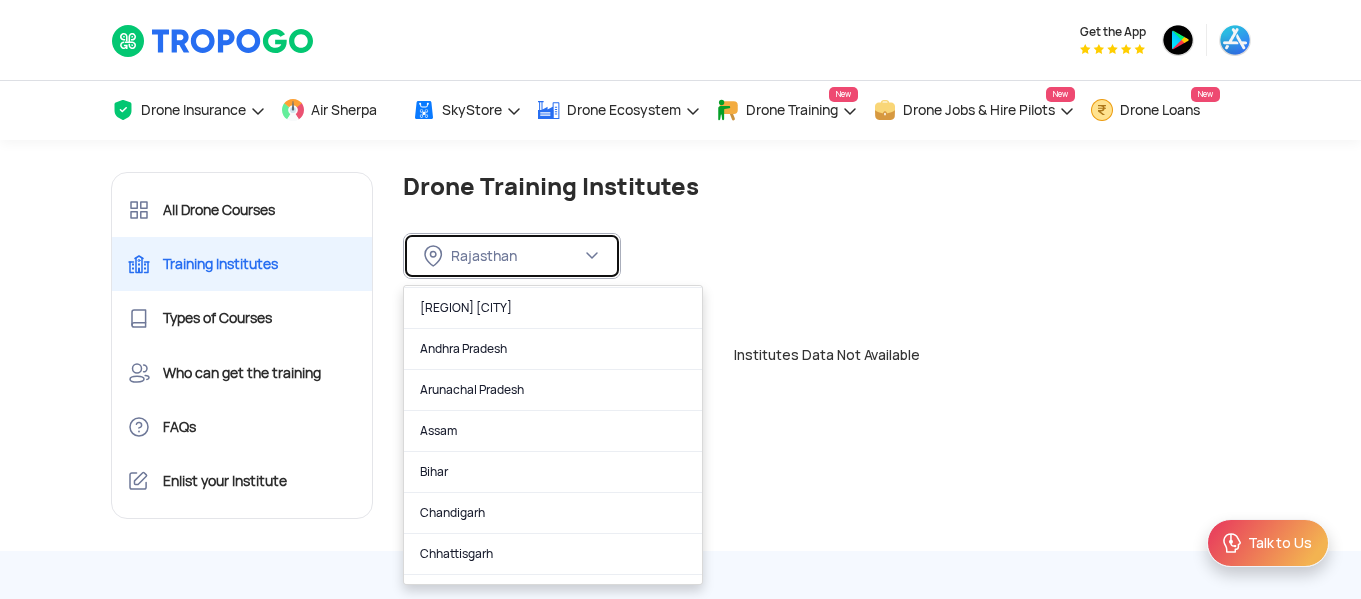 scroll, scrollTop: 0, scrollLeft: 0, axis: both 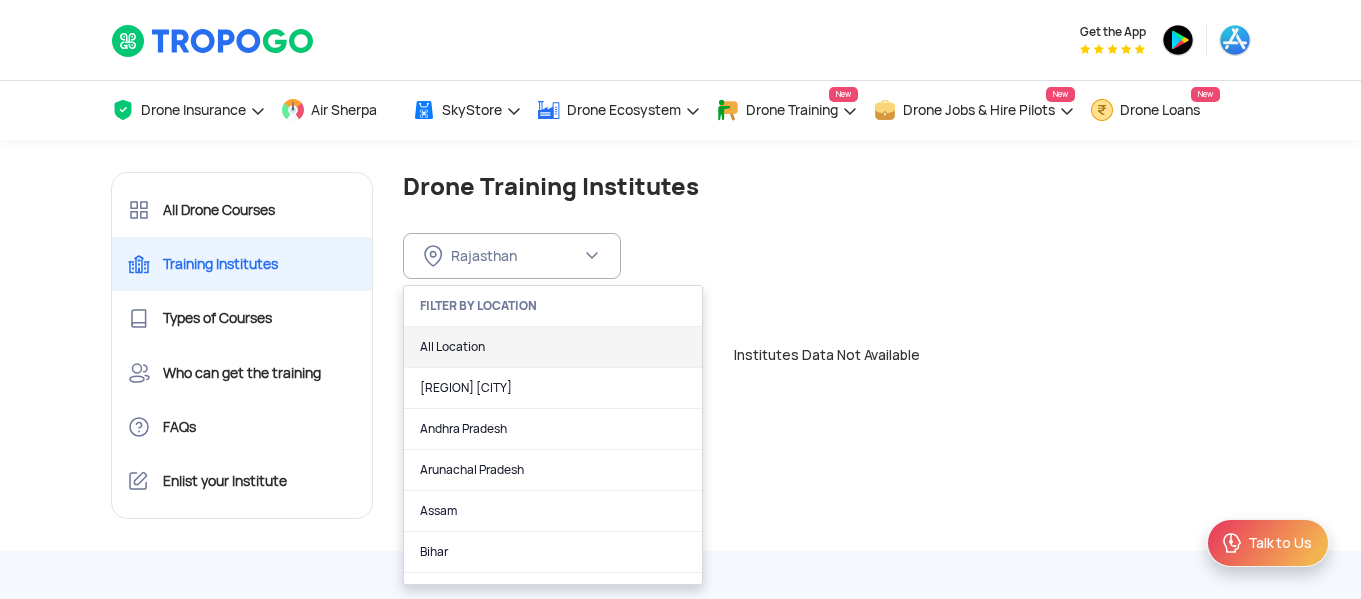 click on "All Location" 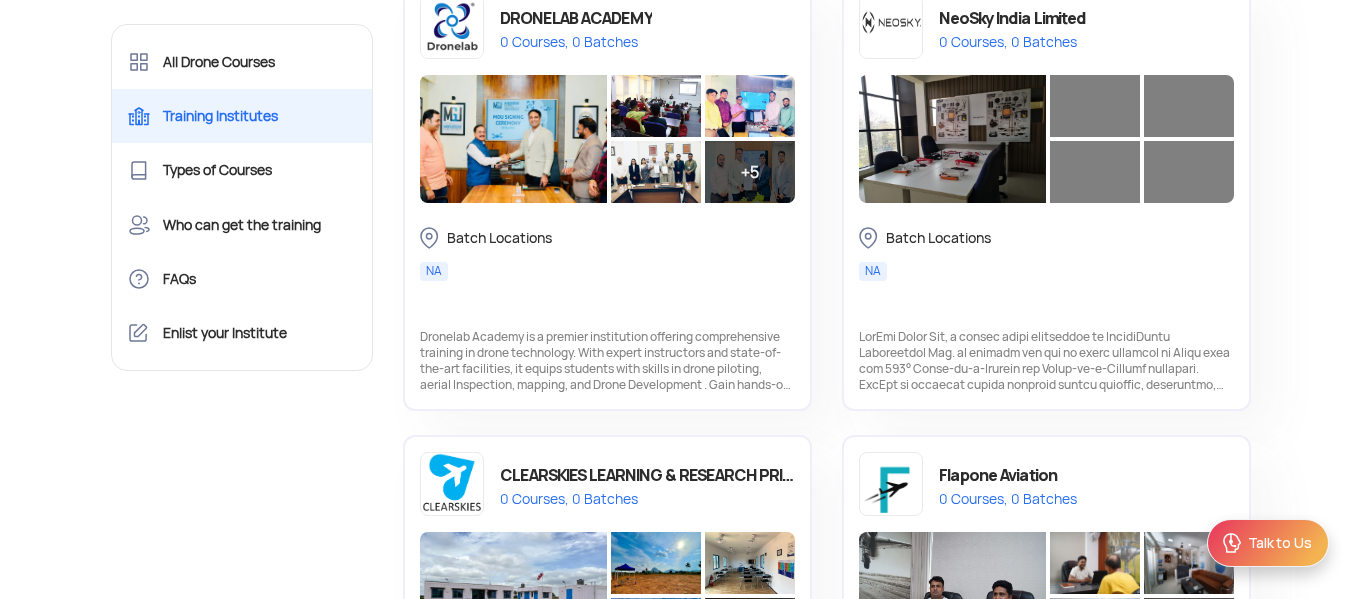 scroll, scrollTop: 2322, scrollLeft: 0, axis: vertical 